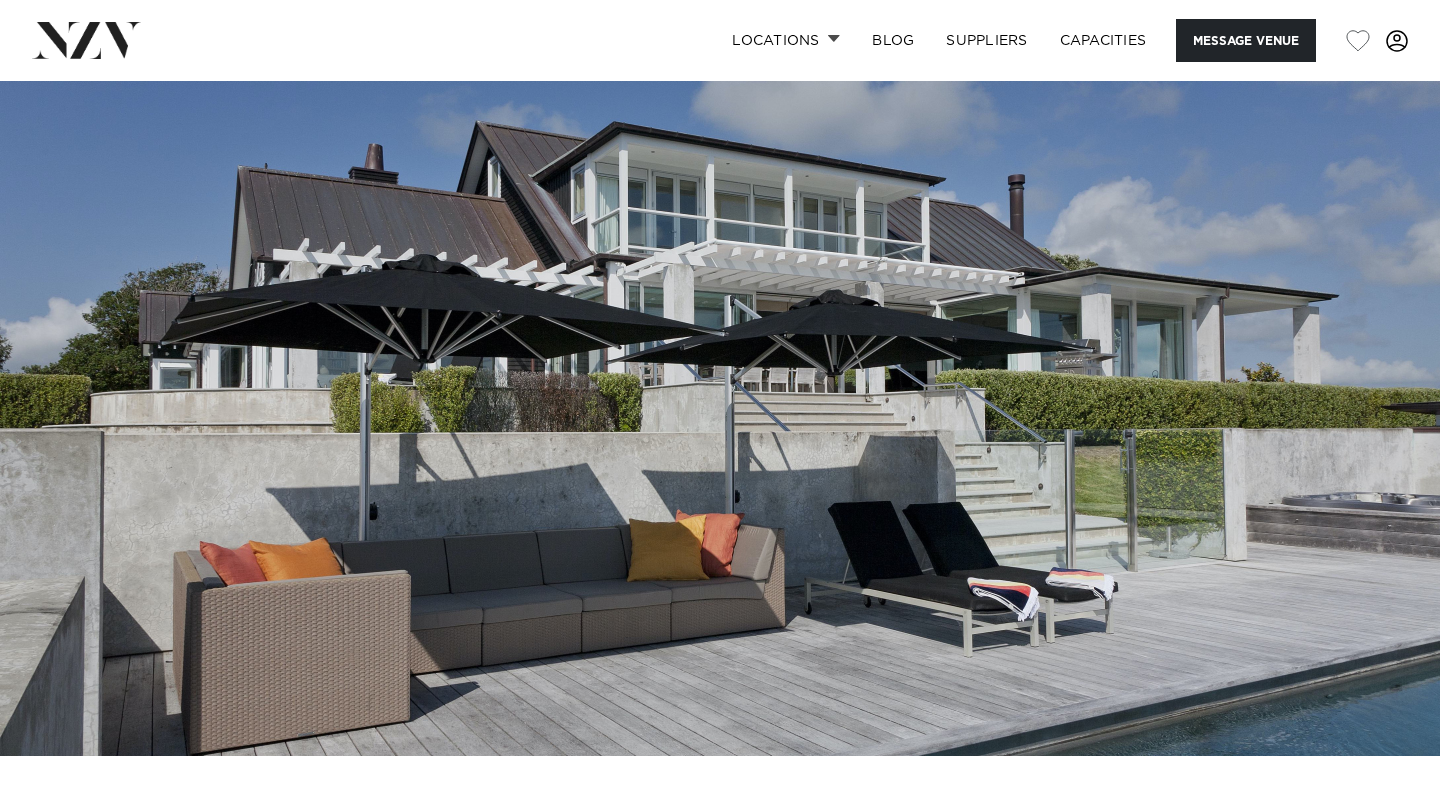 scroll, scrollTop: 0, scrollLeft: 0, axis: both 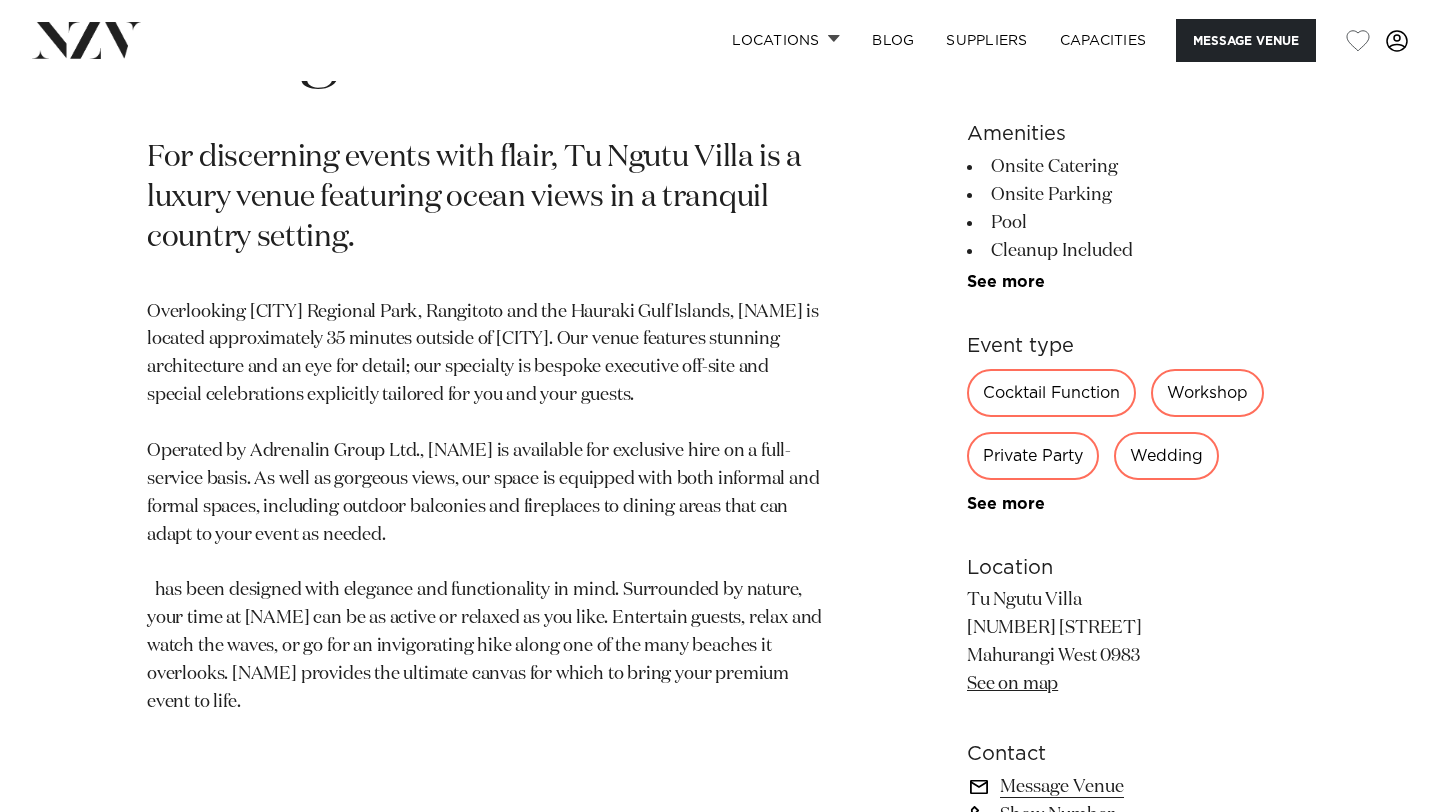 click on "Wedding" at bounding box center [1166, 456] 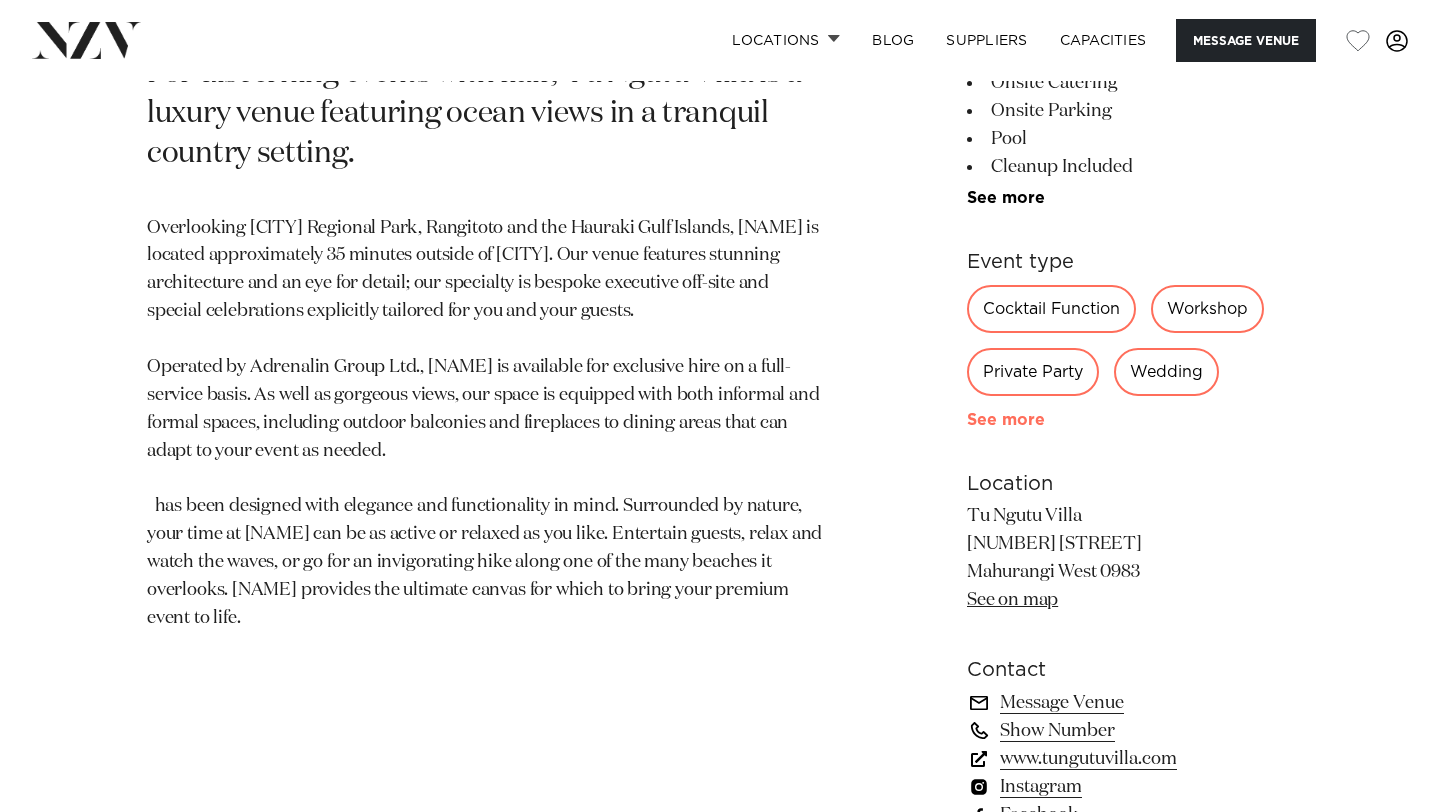 scroll, scrollTop: 942, scrollLeft: 0, axis: vertical 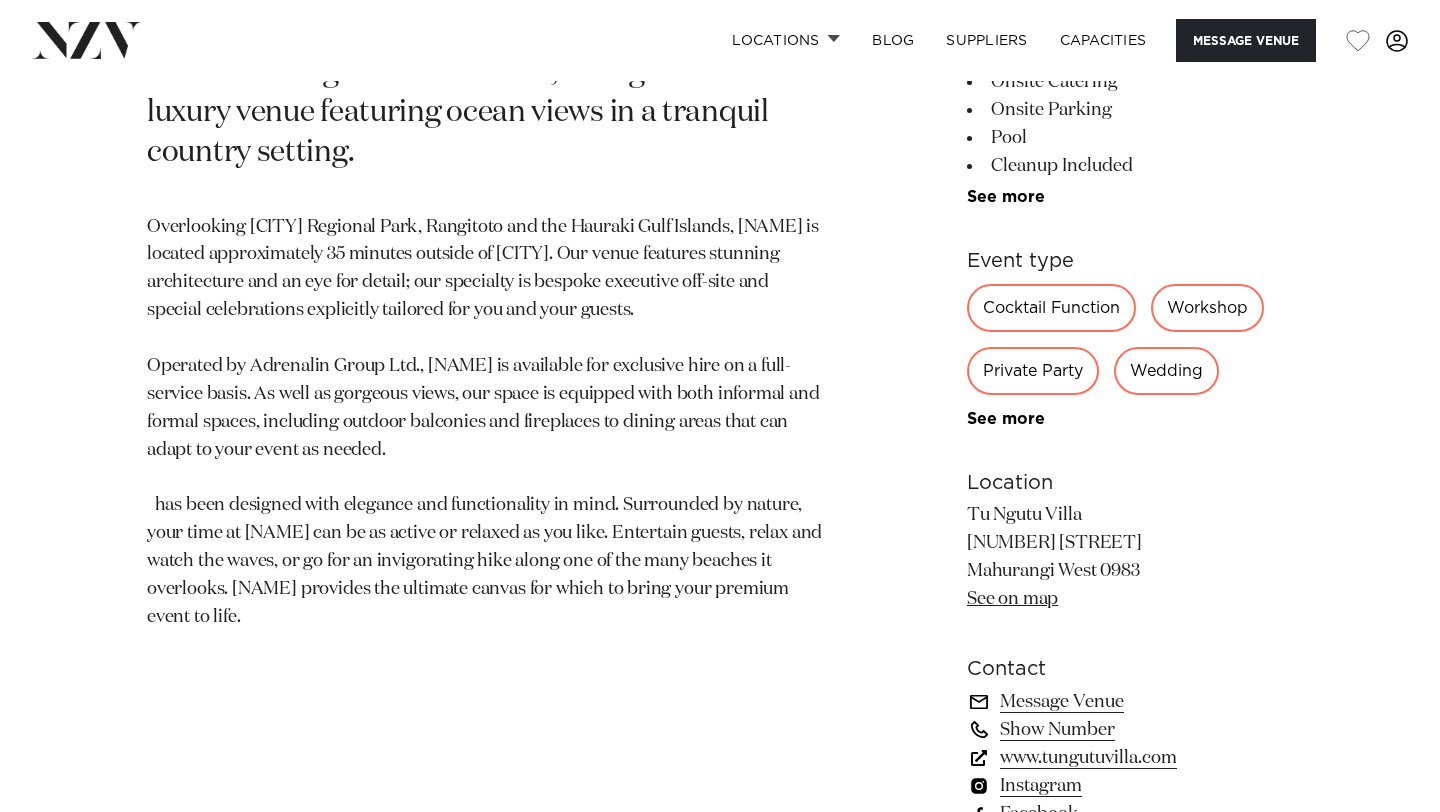 drag, startPoint x: 1147, startPoint y: 575, endPoint x: 1005, endPoint y: 584, distance: 142.28493 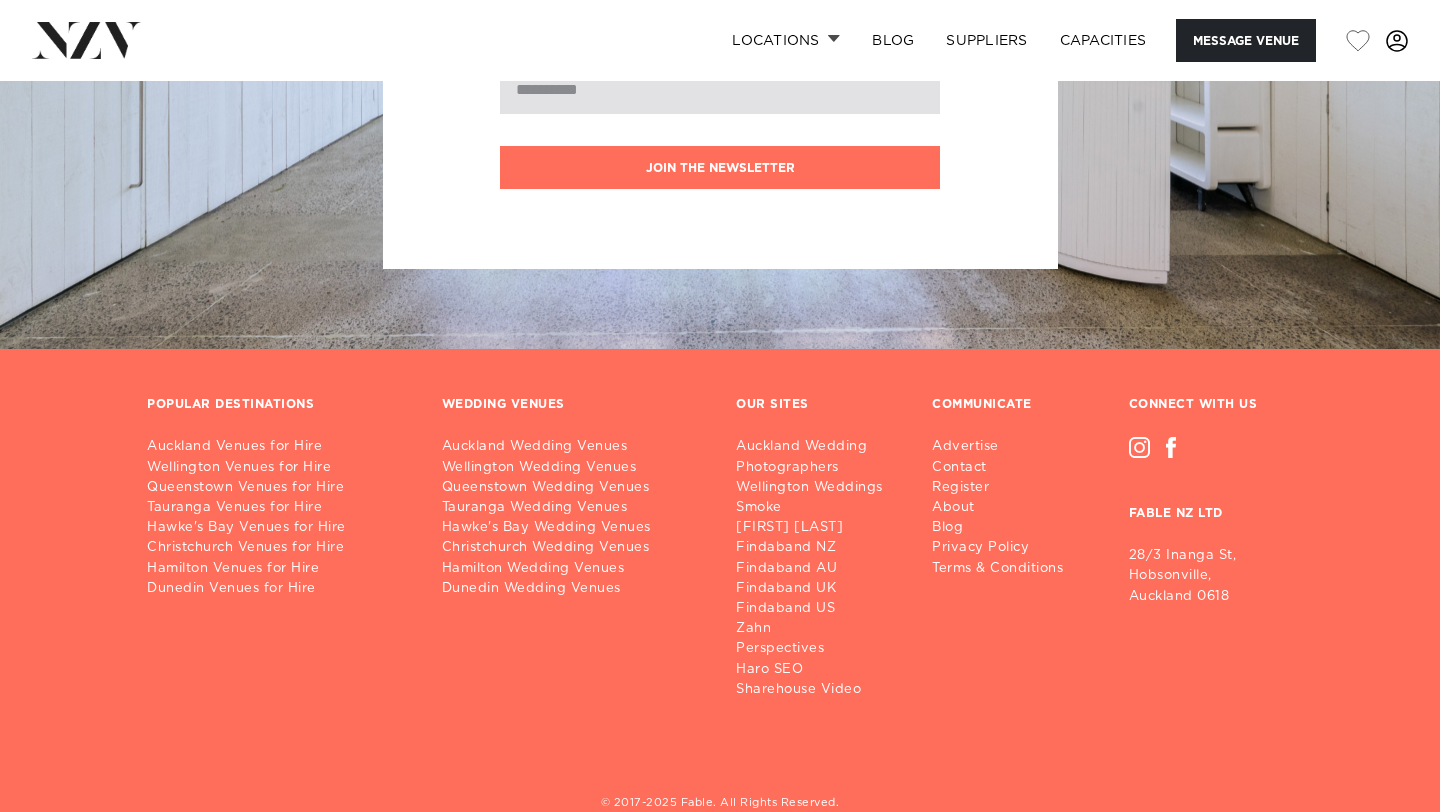 scroll, scrollTop: 4080, scrollLeft: 0, axis: vertical 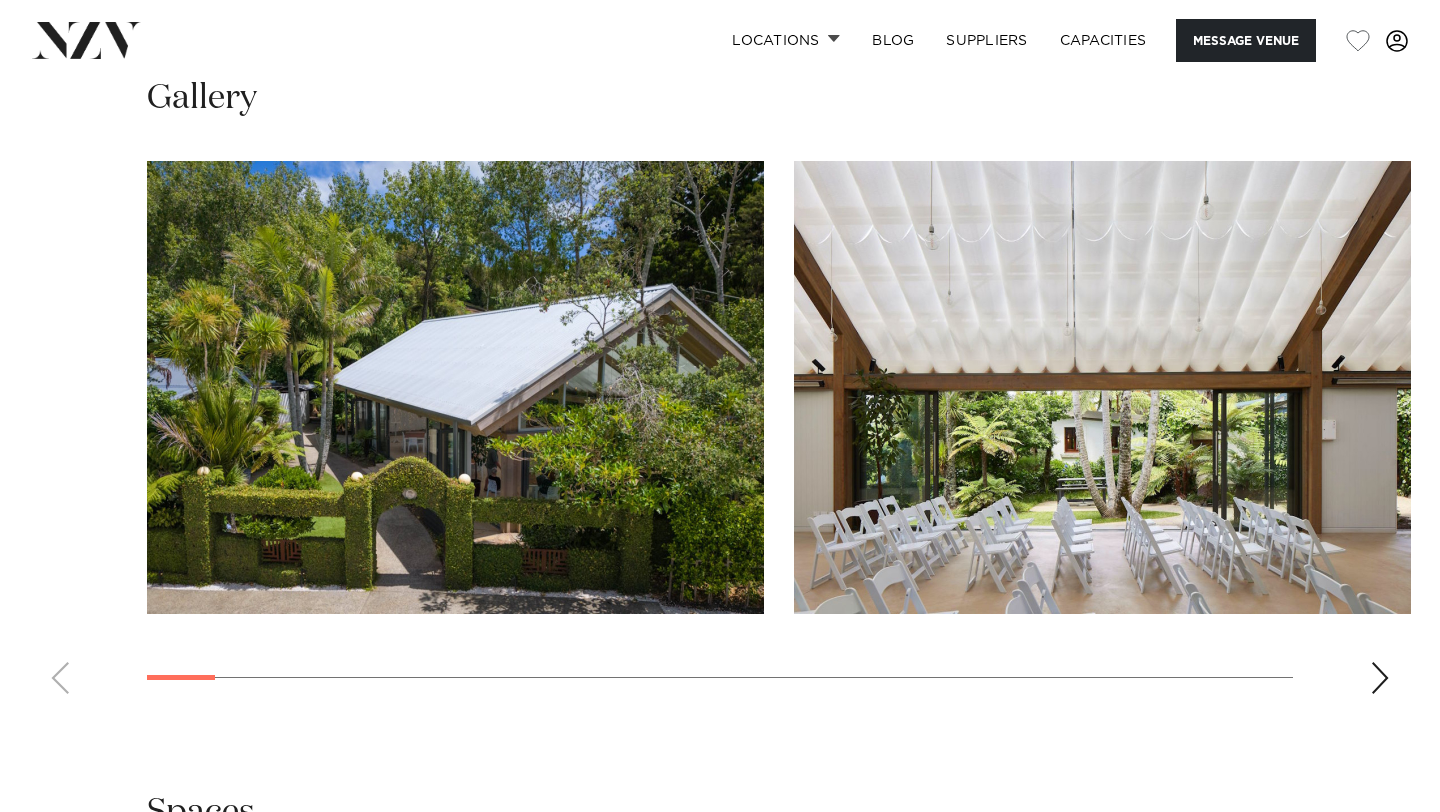 click at bounding box center [1380, 678] 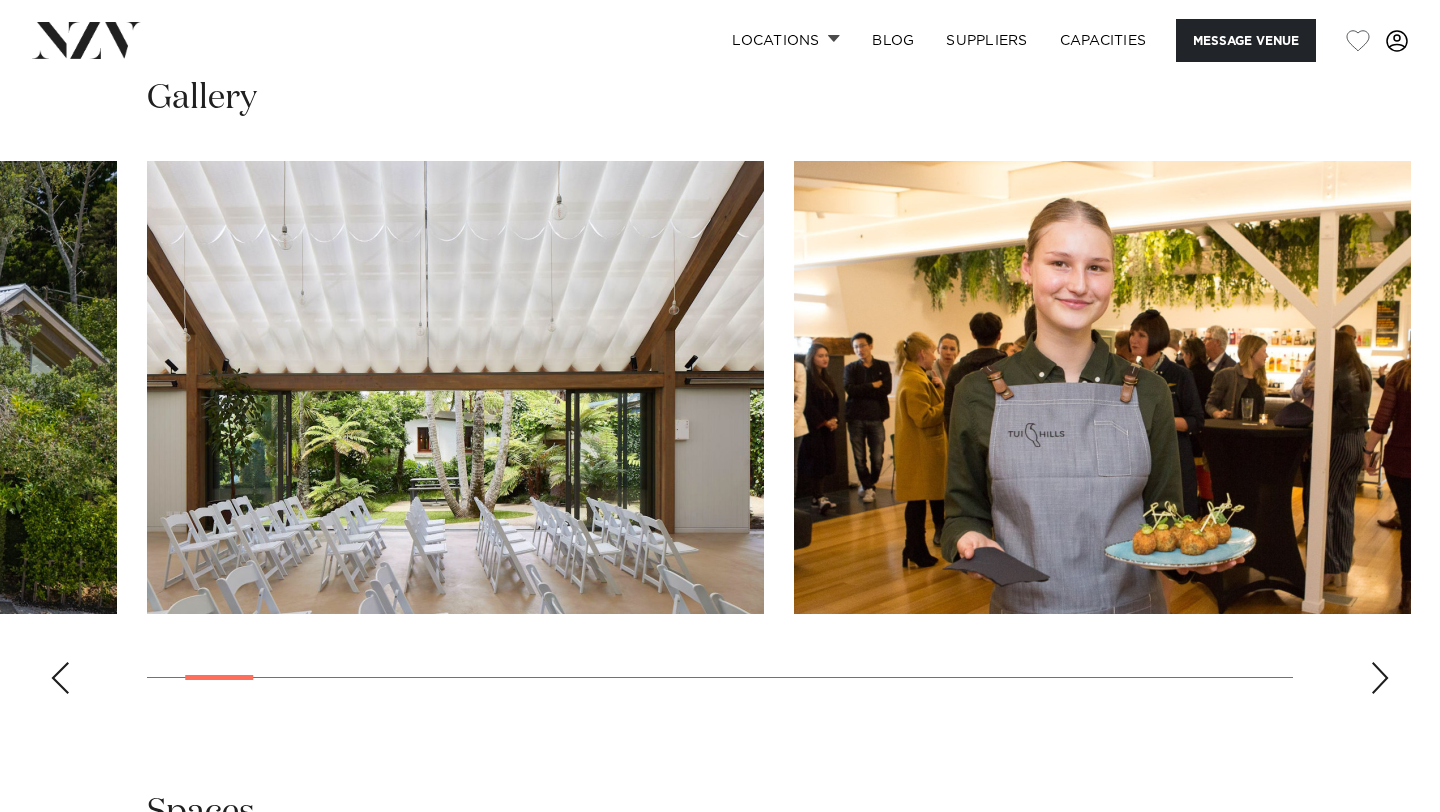 click at bounding box center [1380, 678] 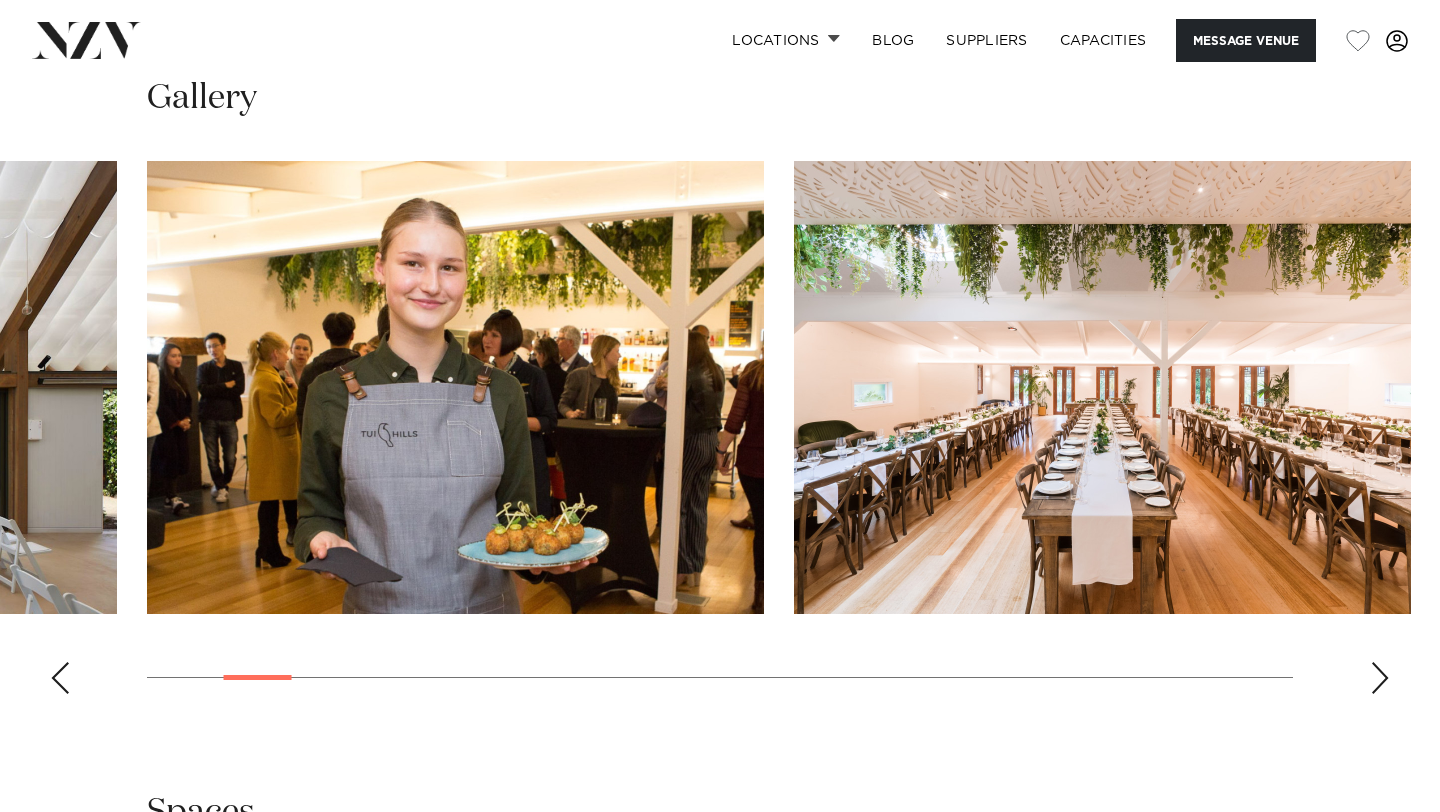 click at bounding box center [1380, 678] 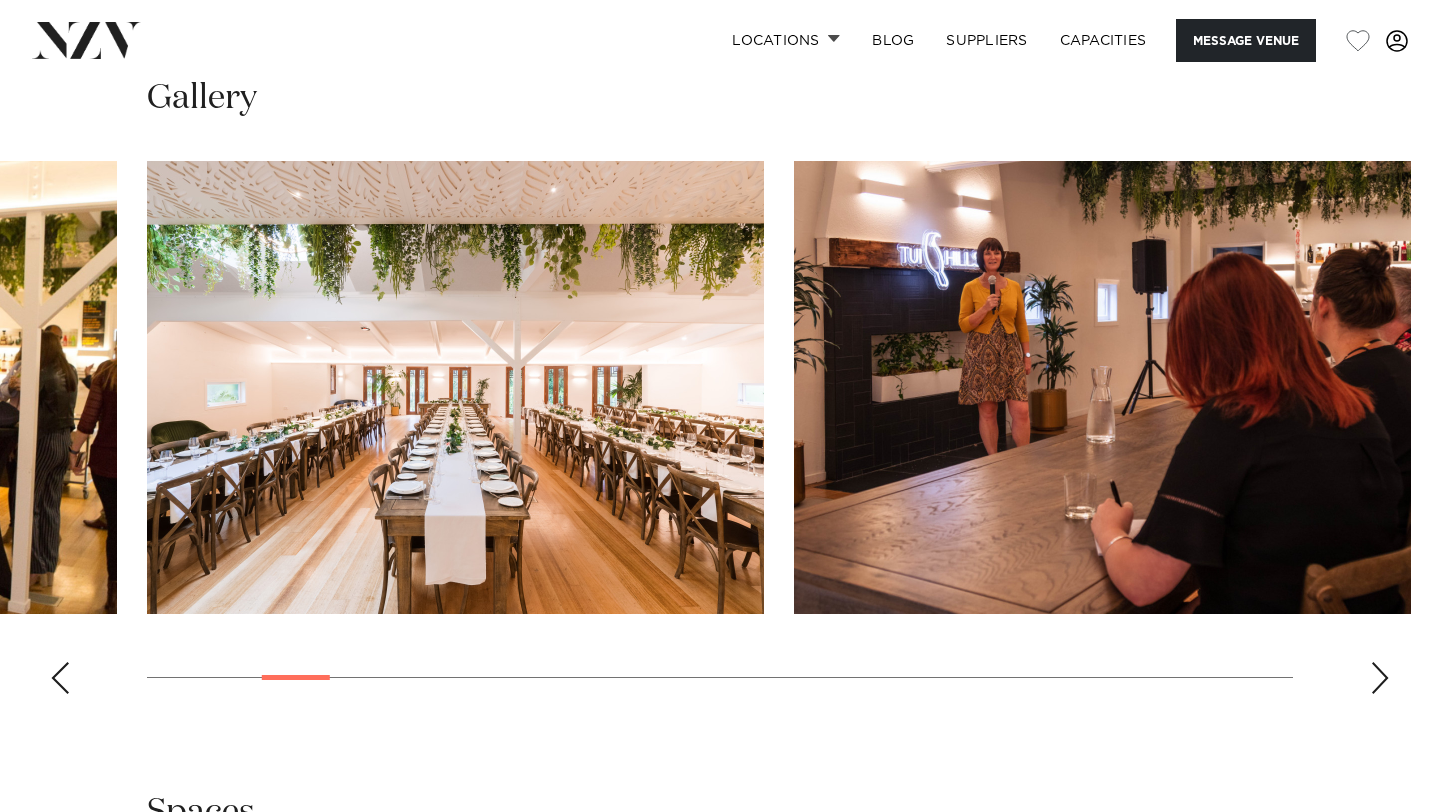 click at bounding box center [1380, 678] 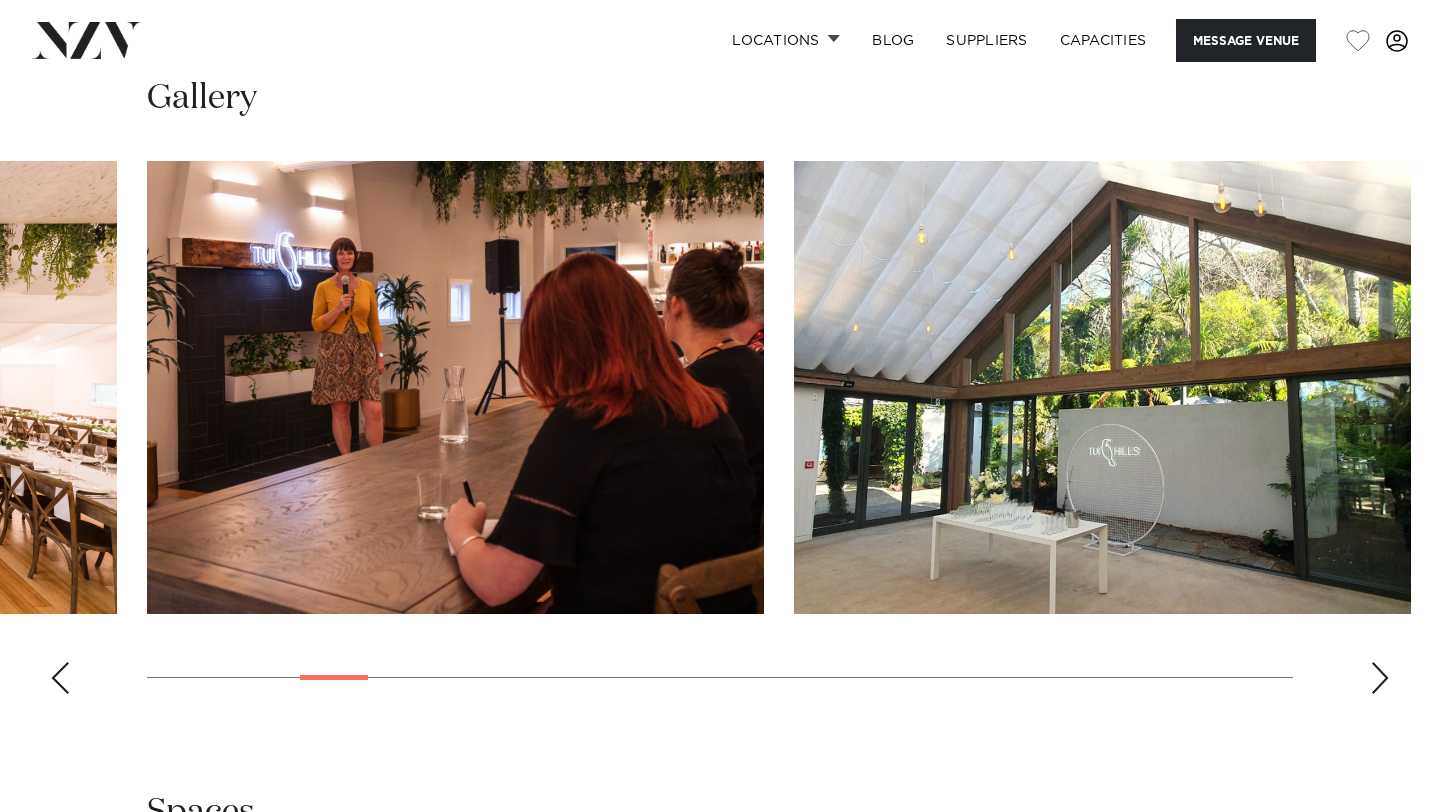 click at bounding box center (1380, 678) 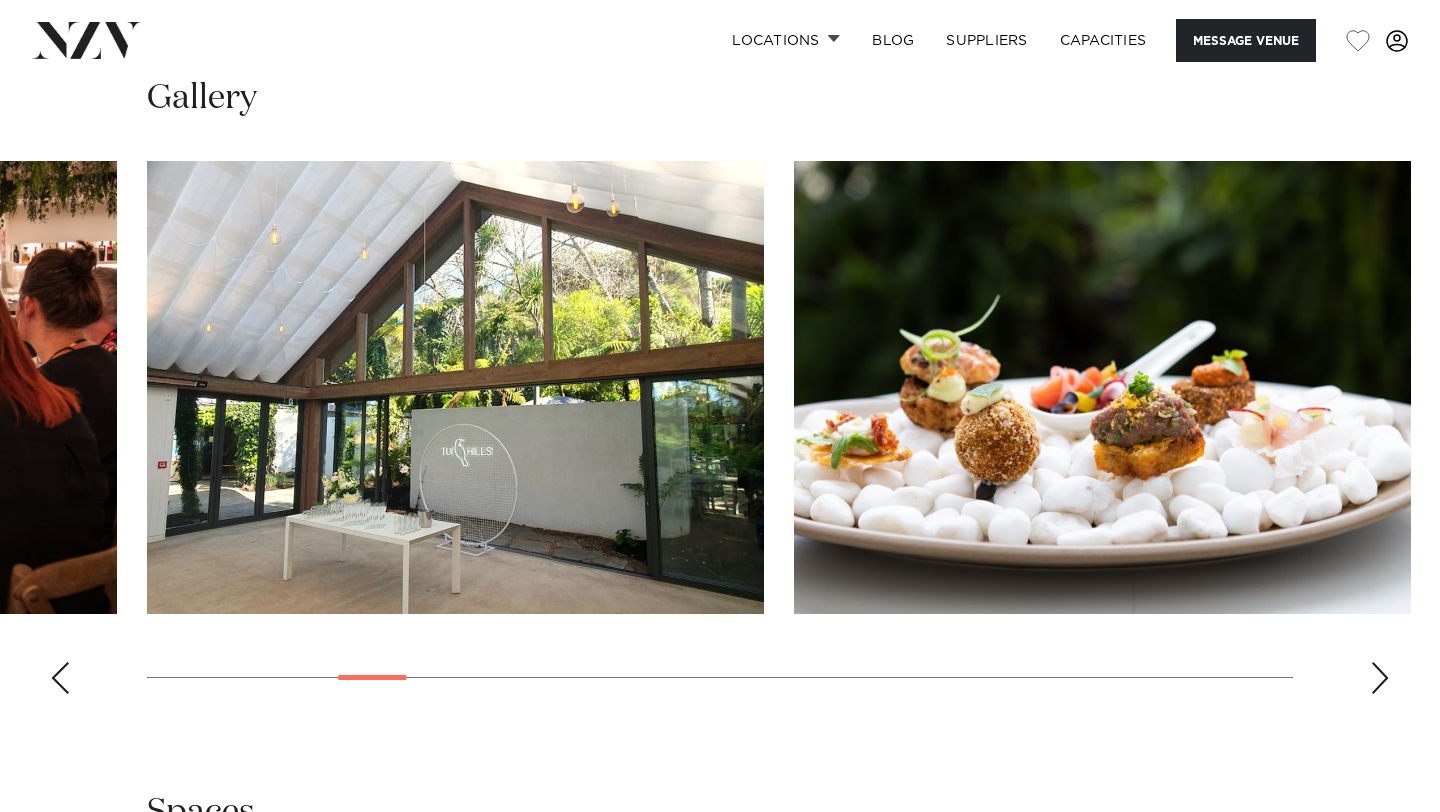 click at bounding box center (1380, 678) 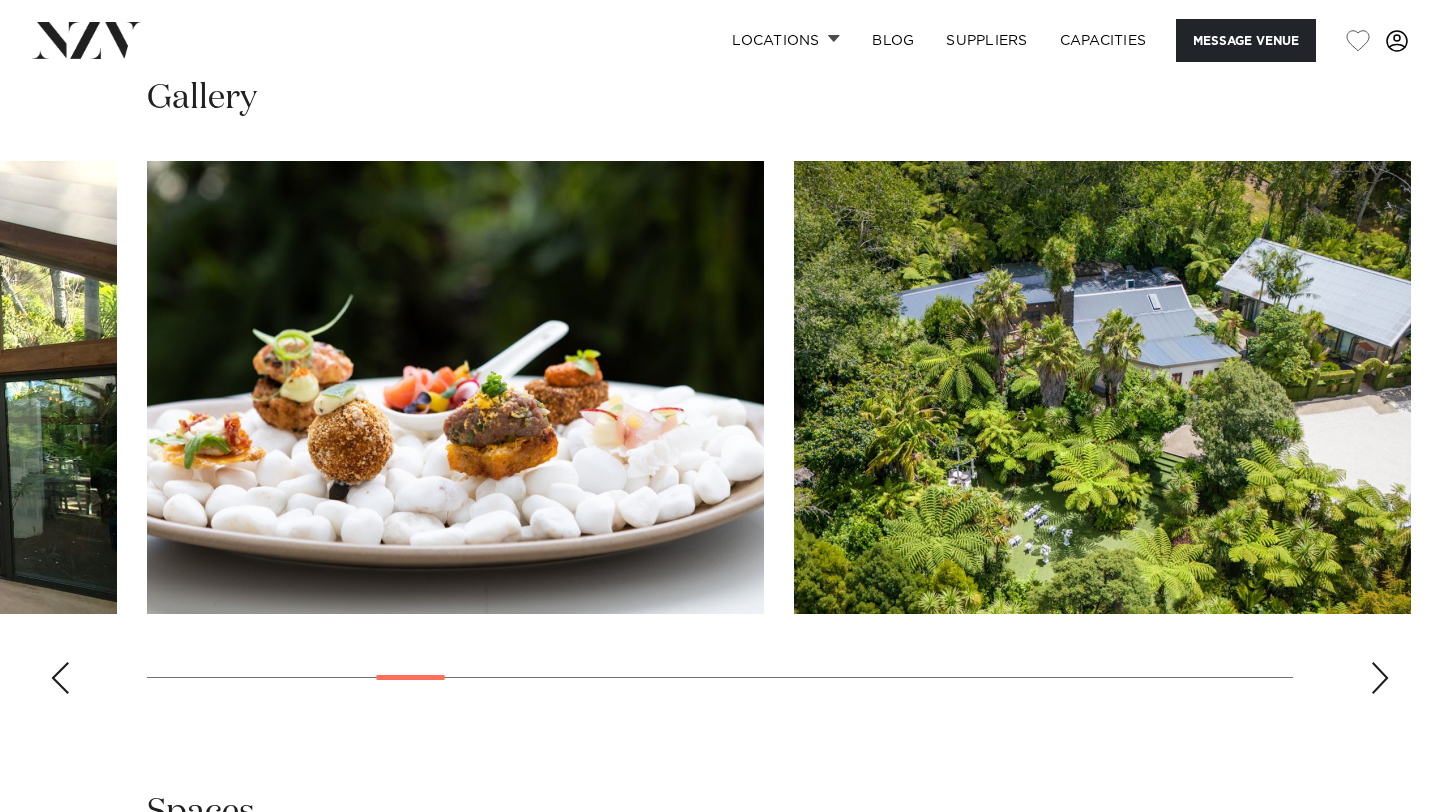 click at bounding box center (1380, 678) 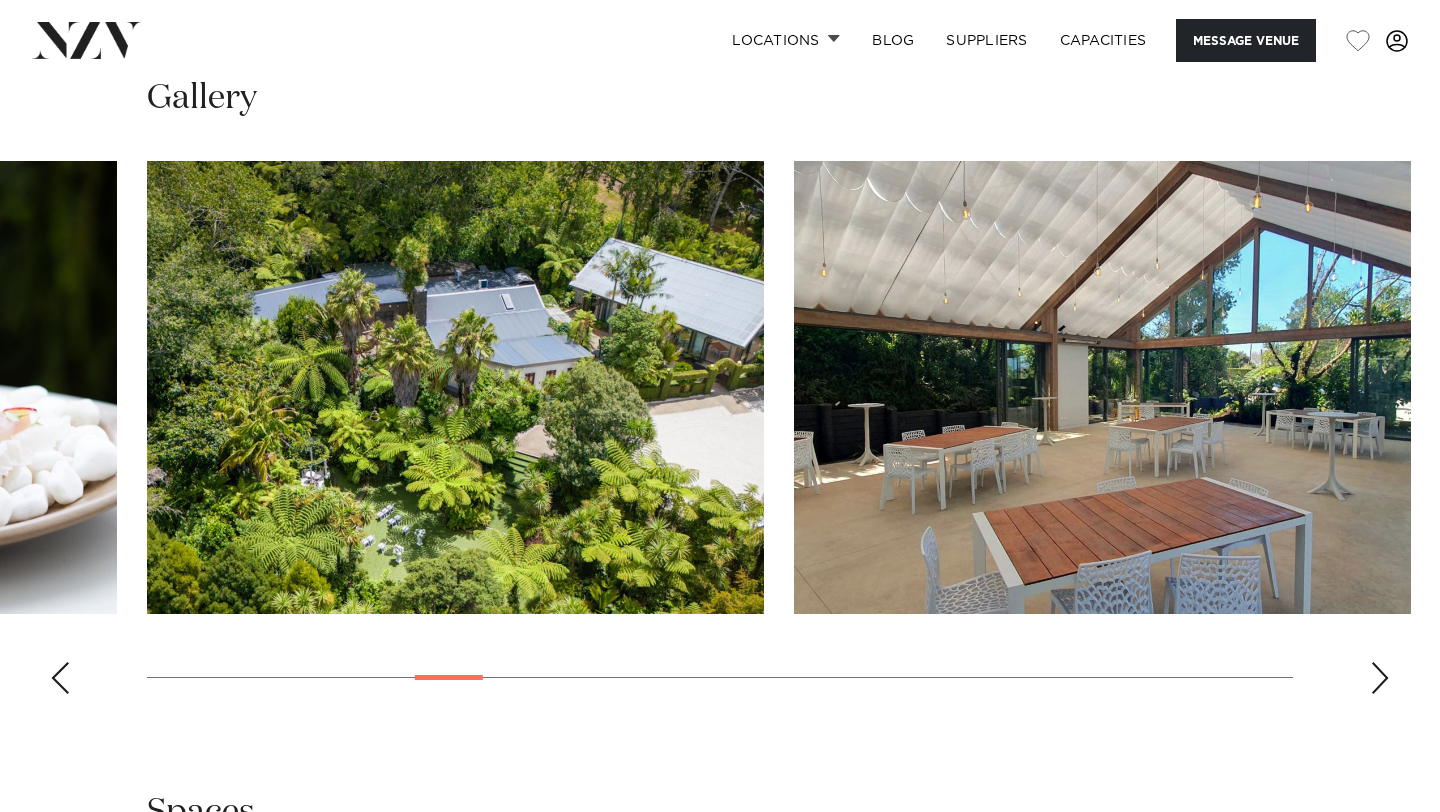 click at bounding box center [1380, 678] 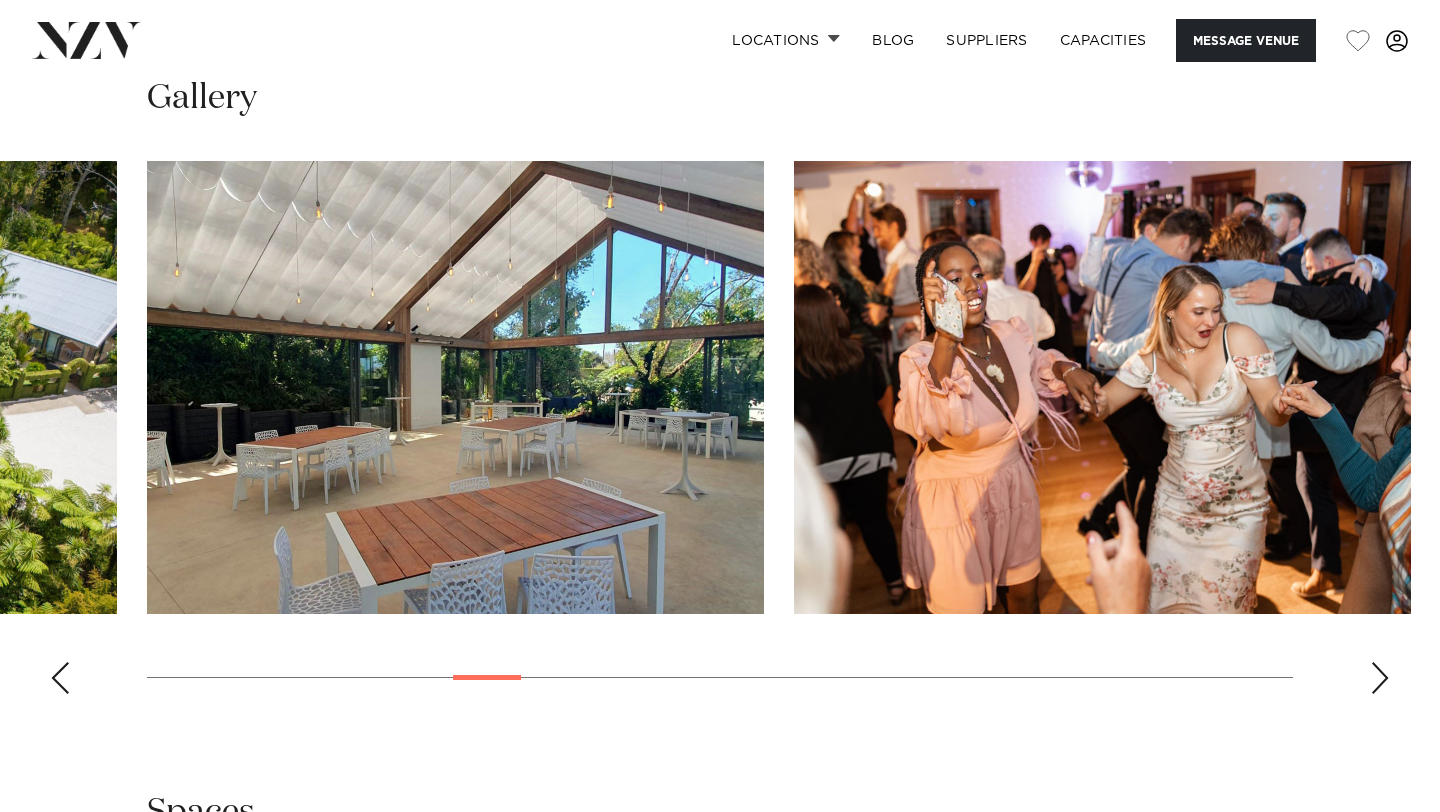 click at bounding box center [1380, 678] 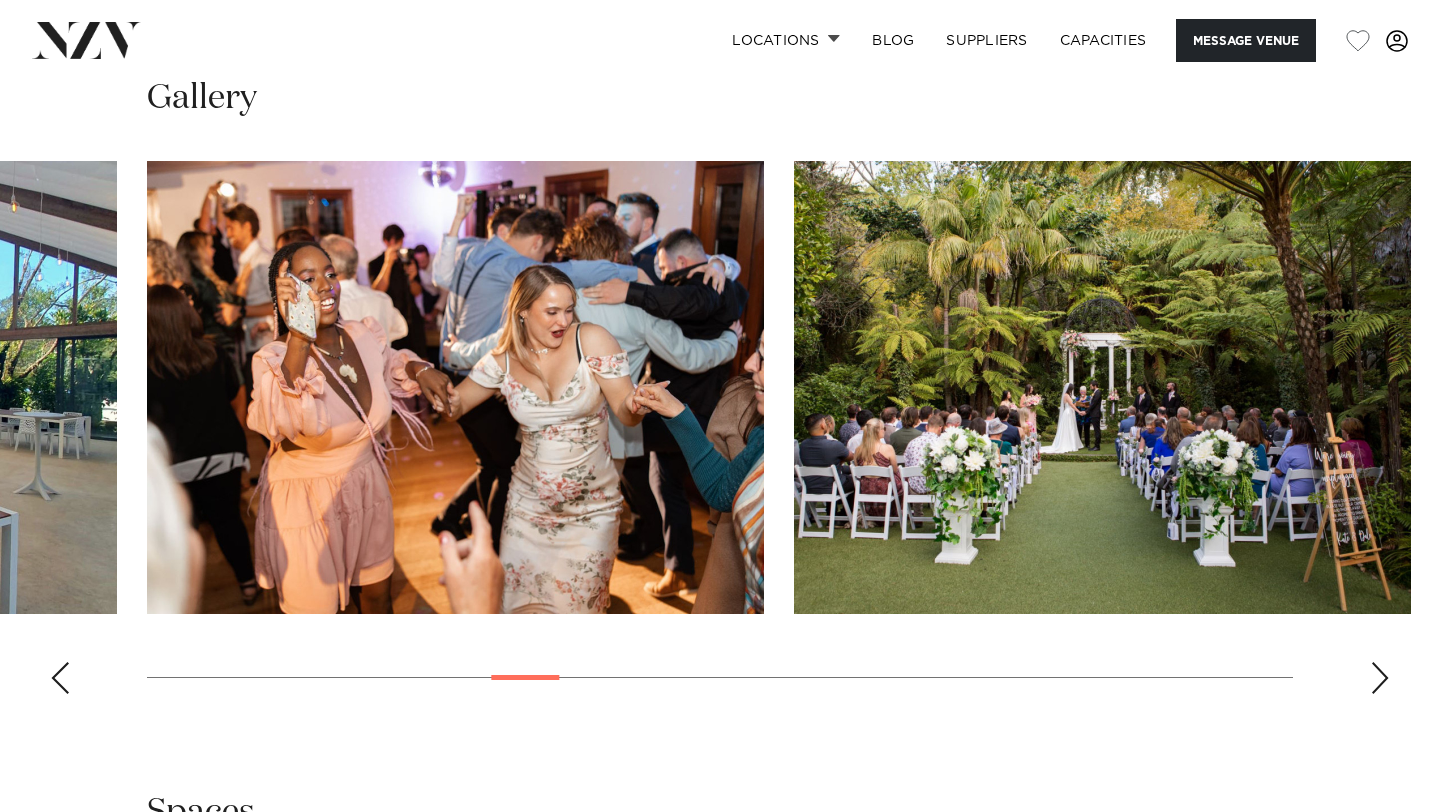click at bounding box center [1380, 678] 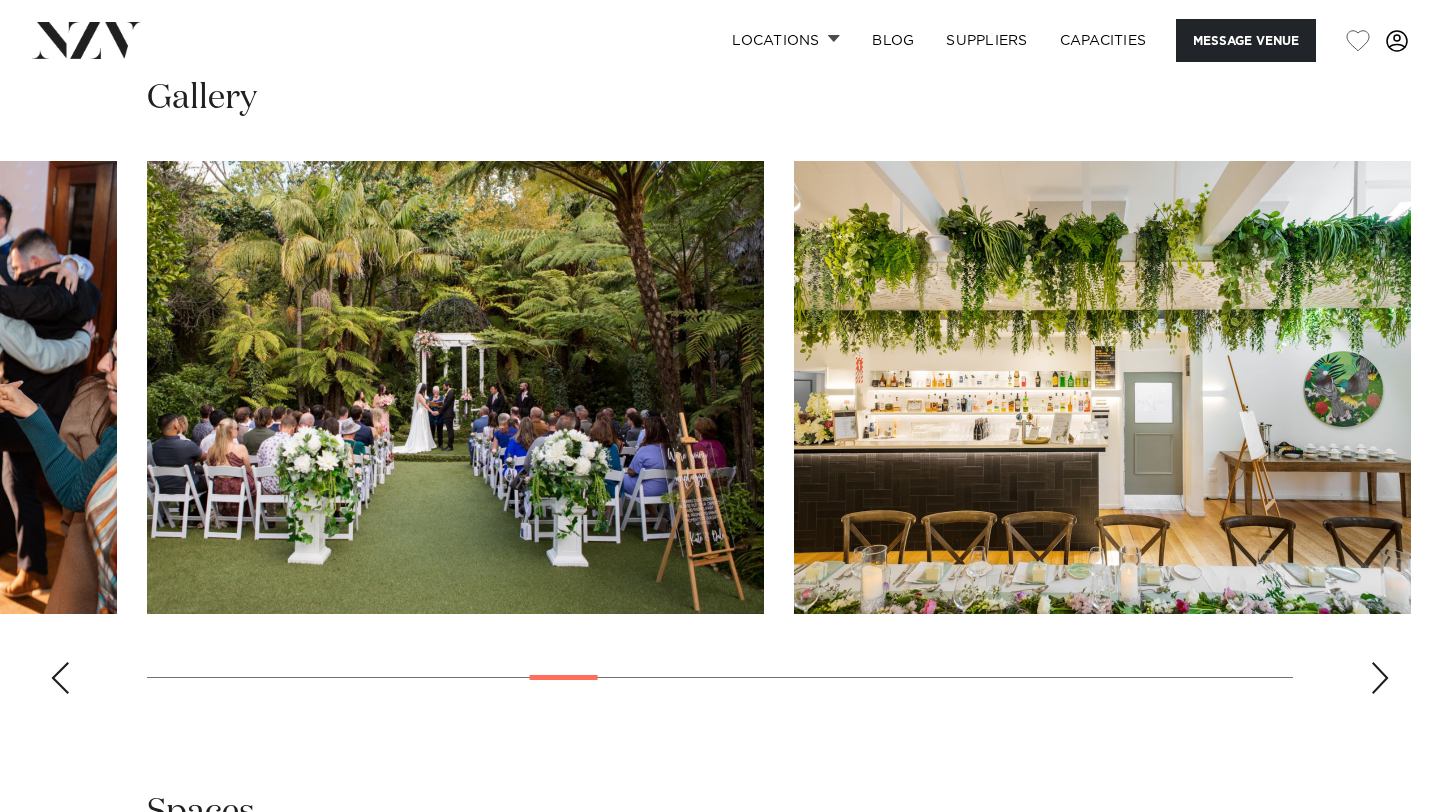 click at bounding box center [1380, 678] 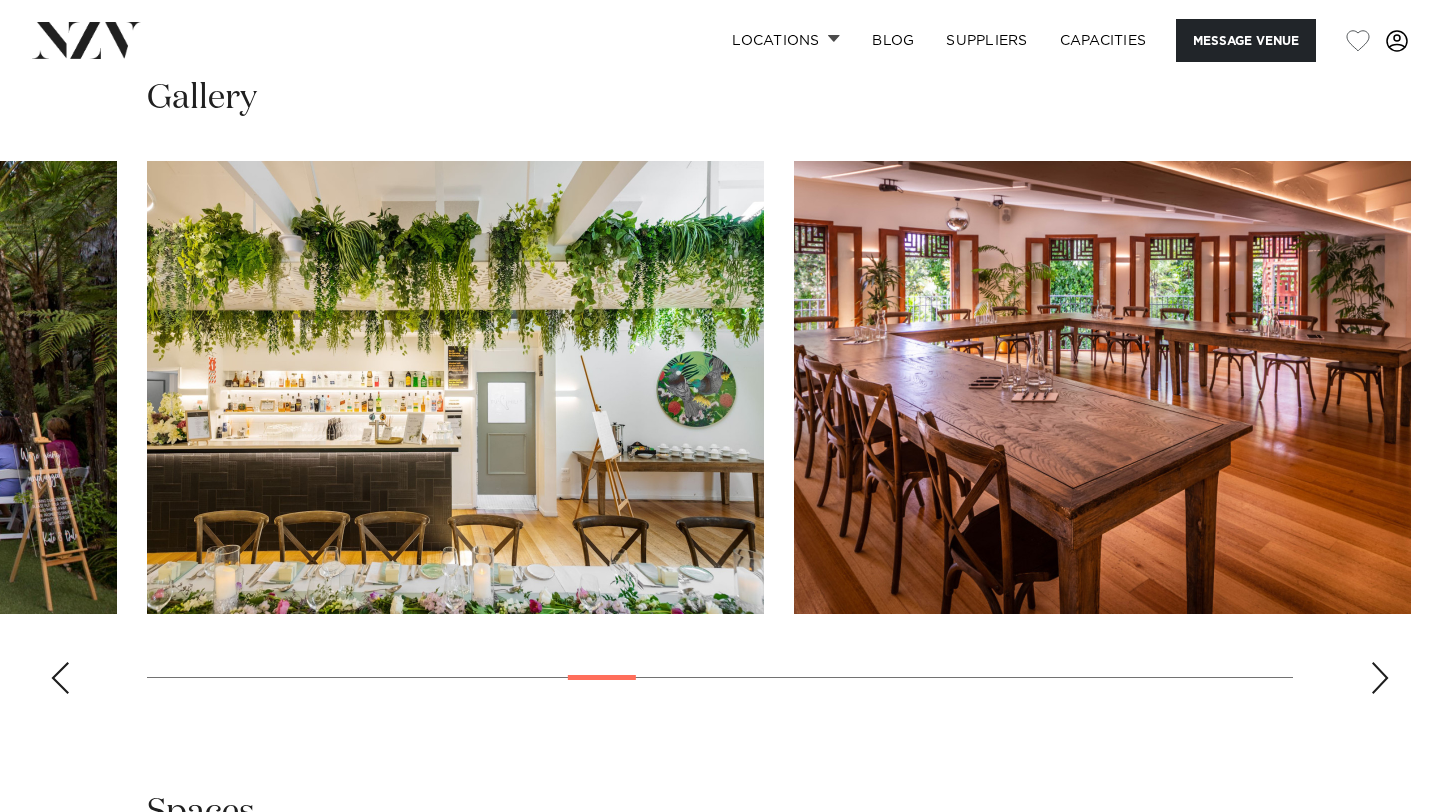 click at bounding box center (1380, 678) 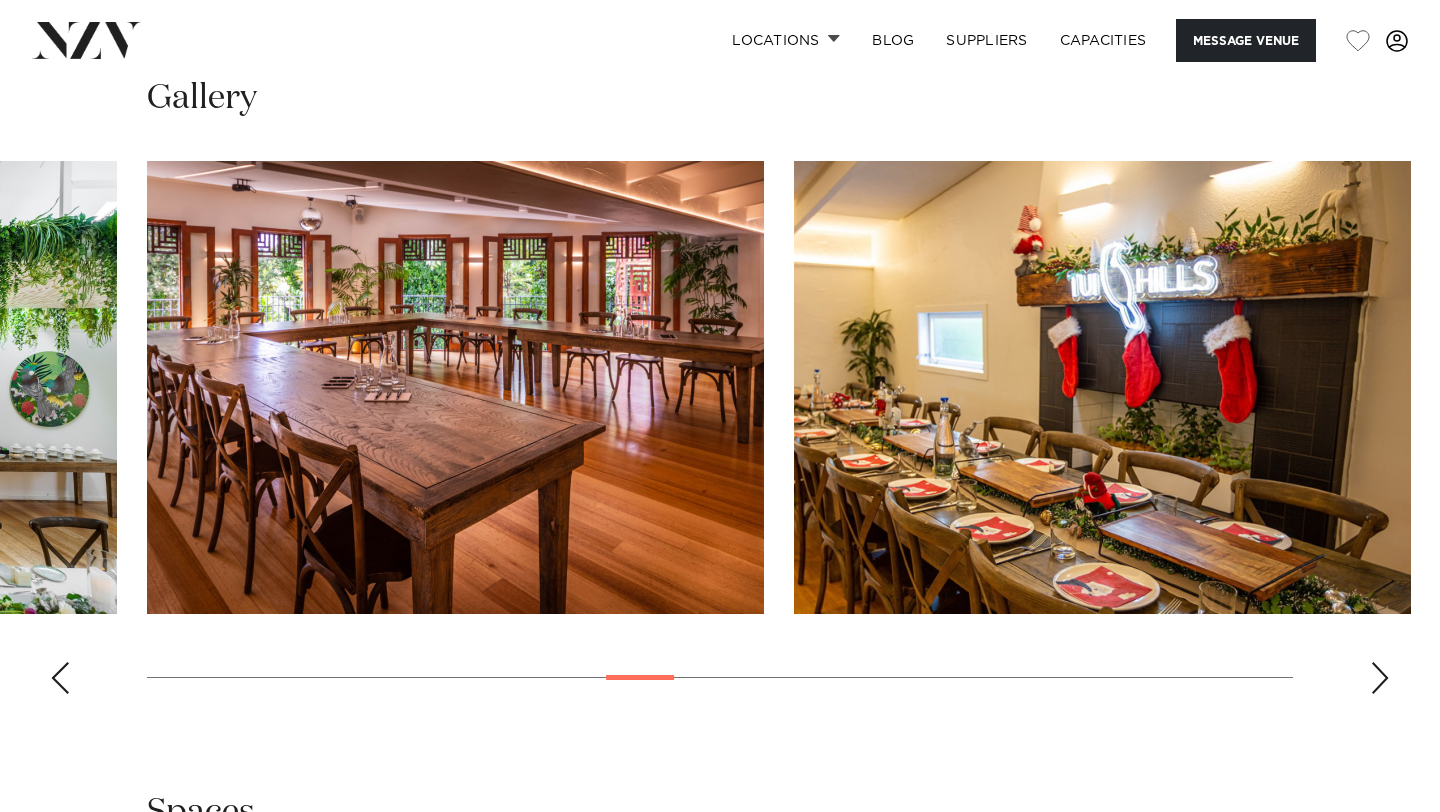 click at bounding box center (1380, 678) 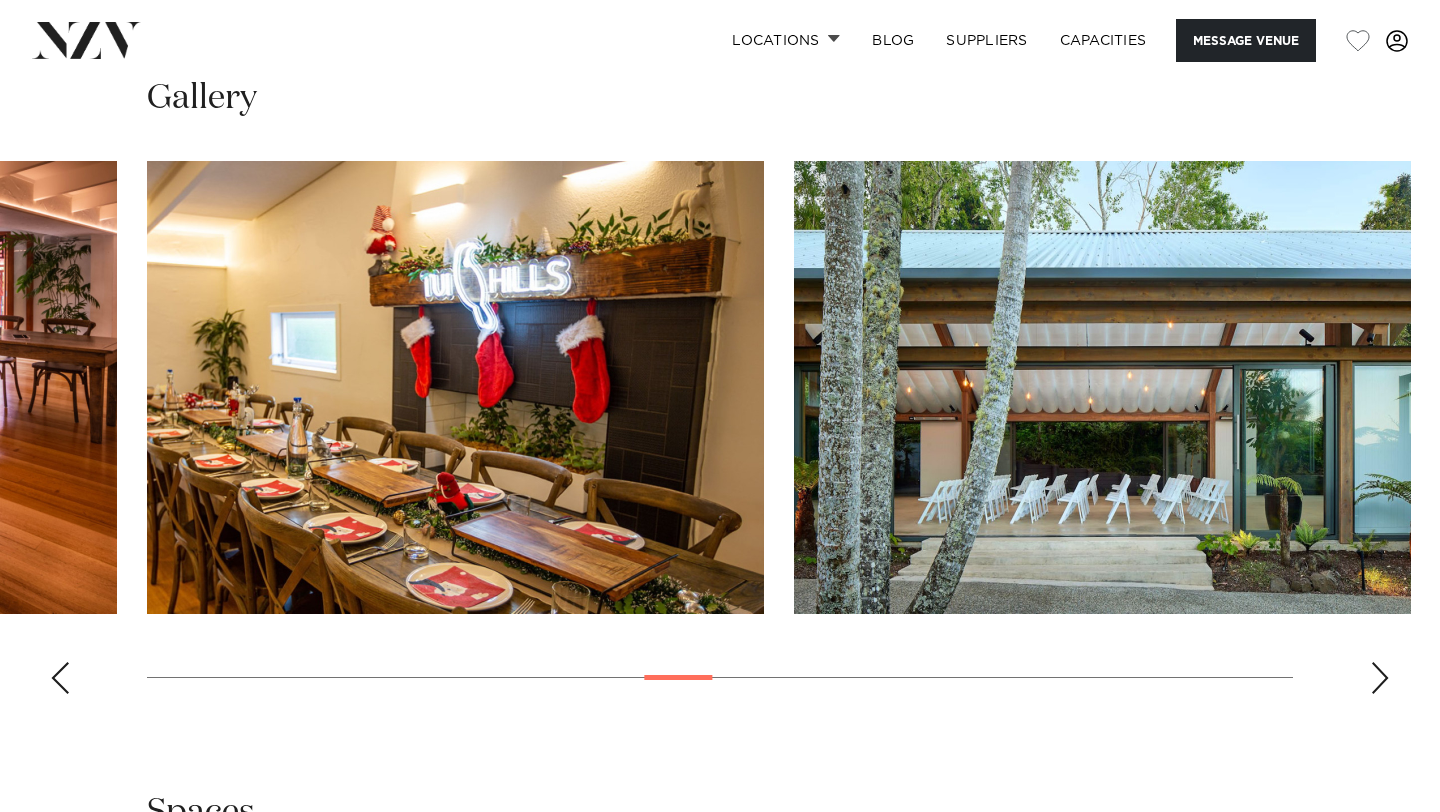 click at bounding box center (1380, 678) 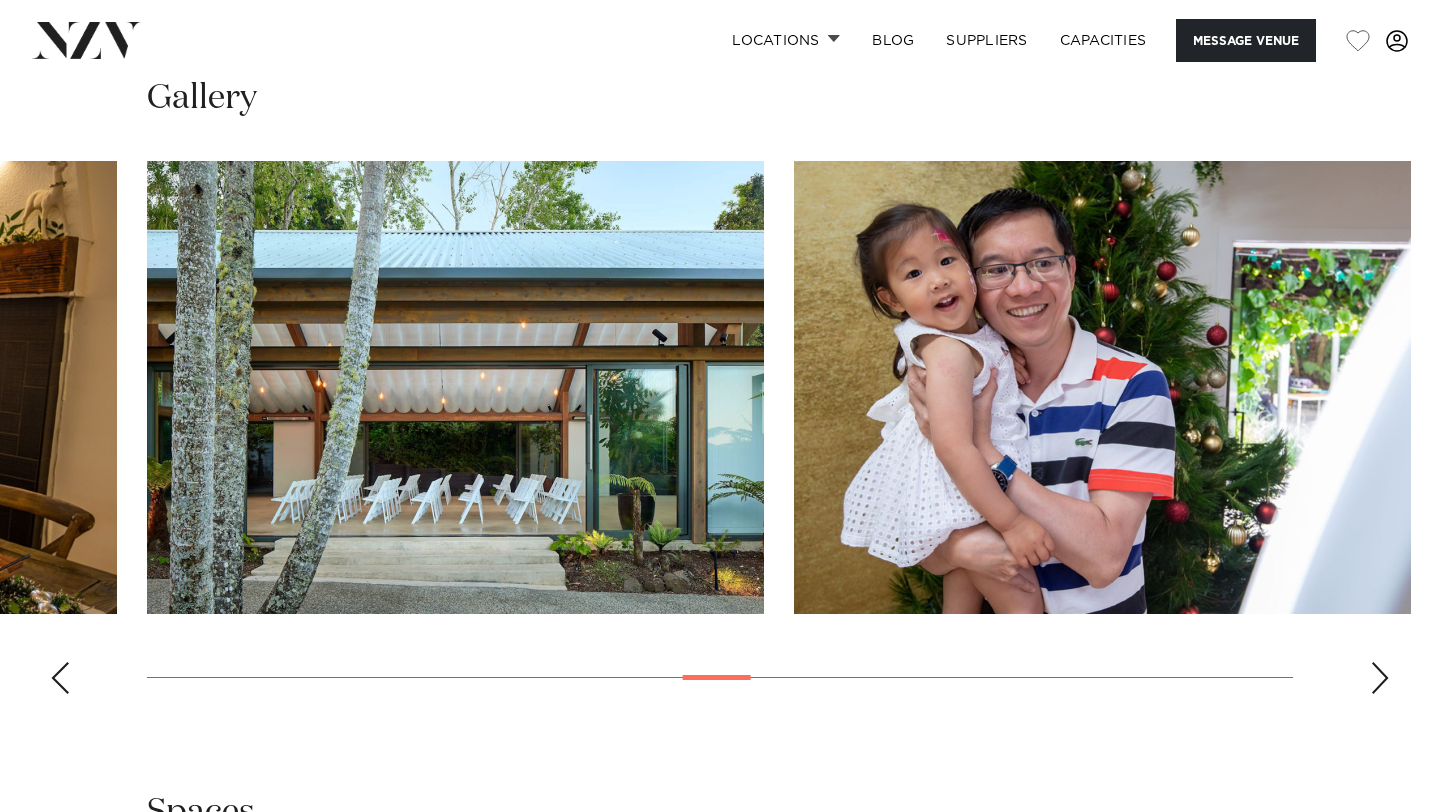 click at bounding box center [1380, 678] 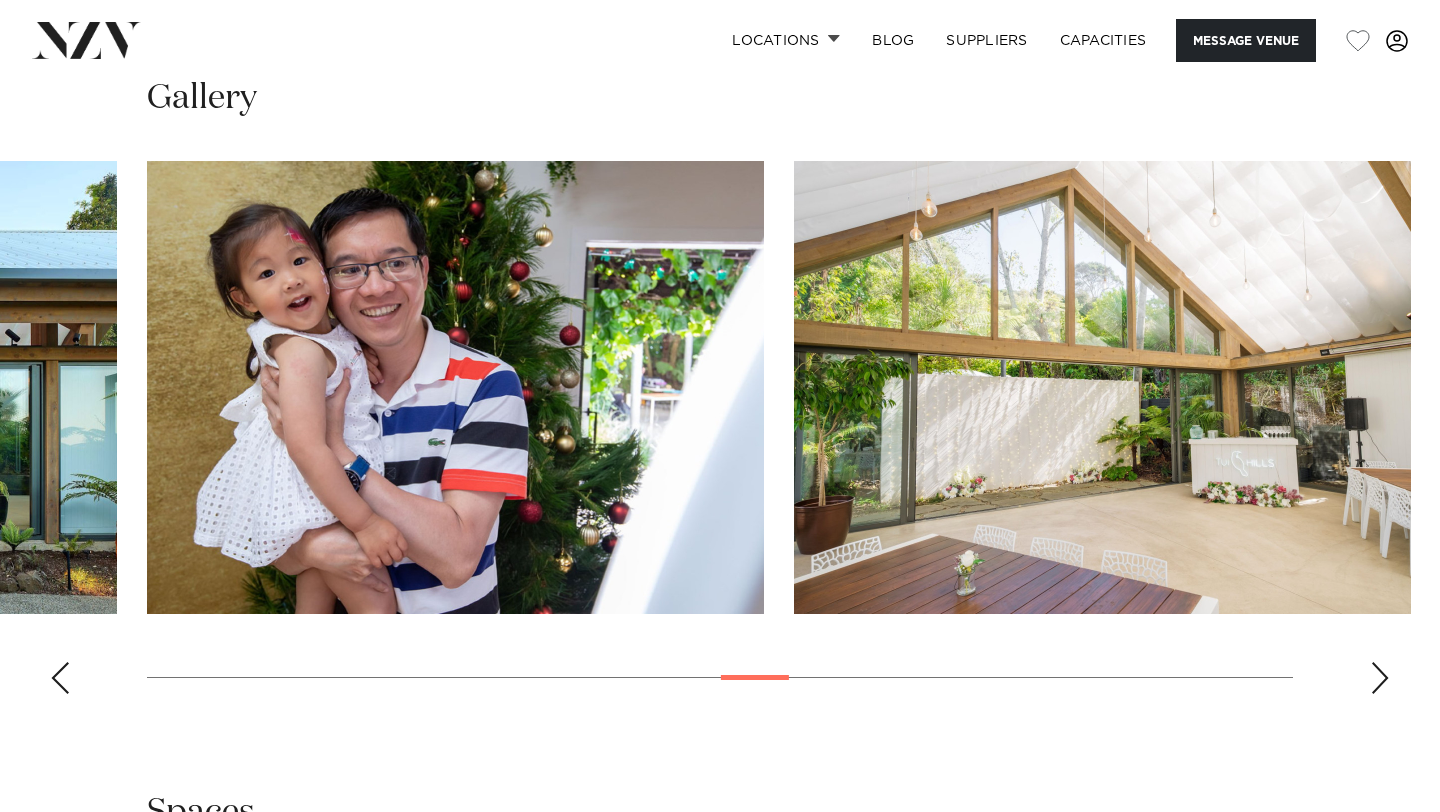 click at bounding box center [1380, 678] 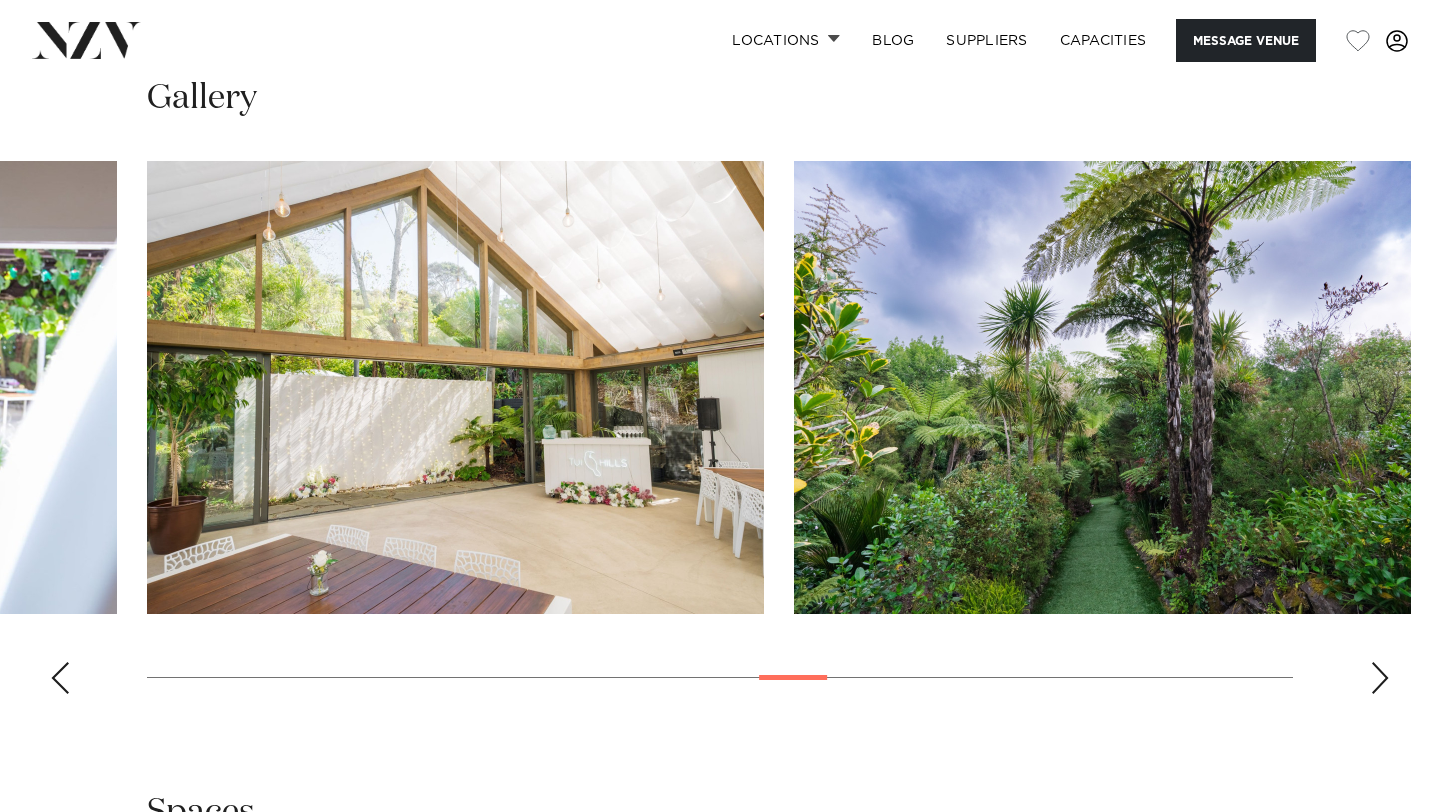 click at bounding box center [1380, 678] 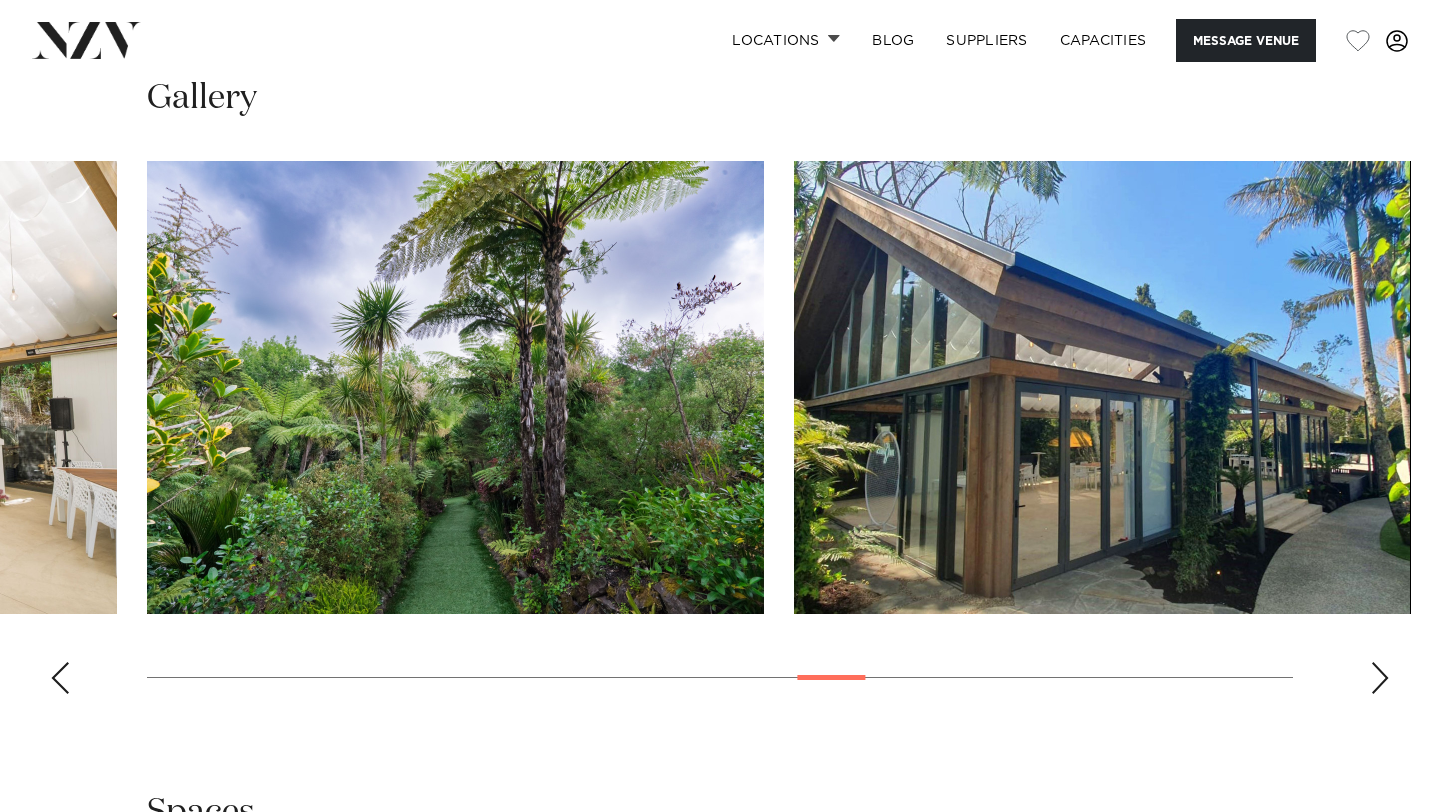 click at bounding box center [1380, 678] 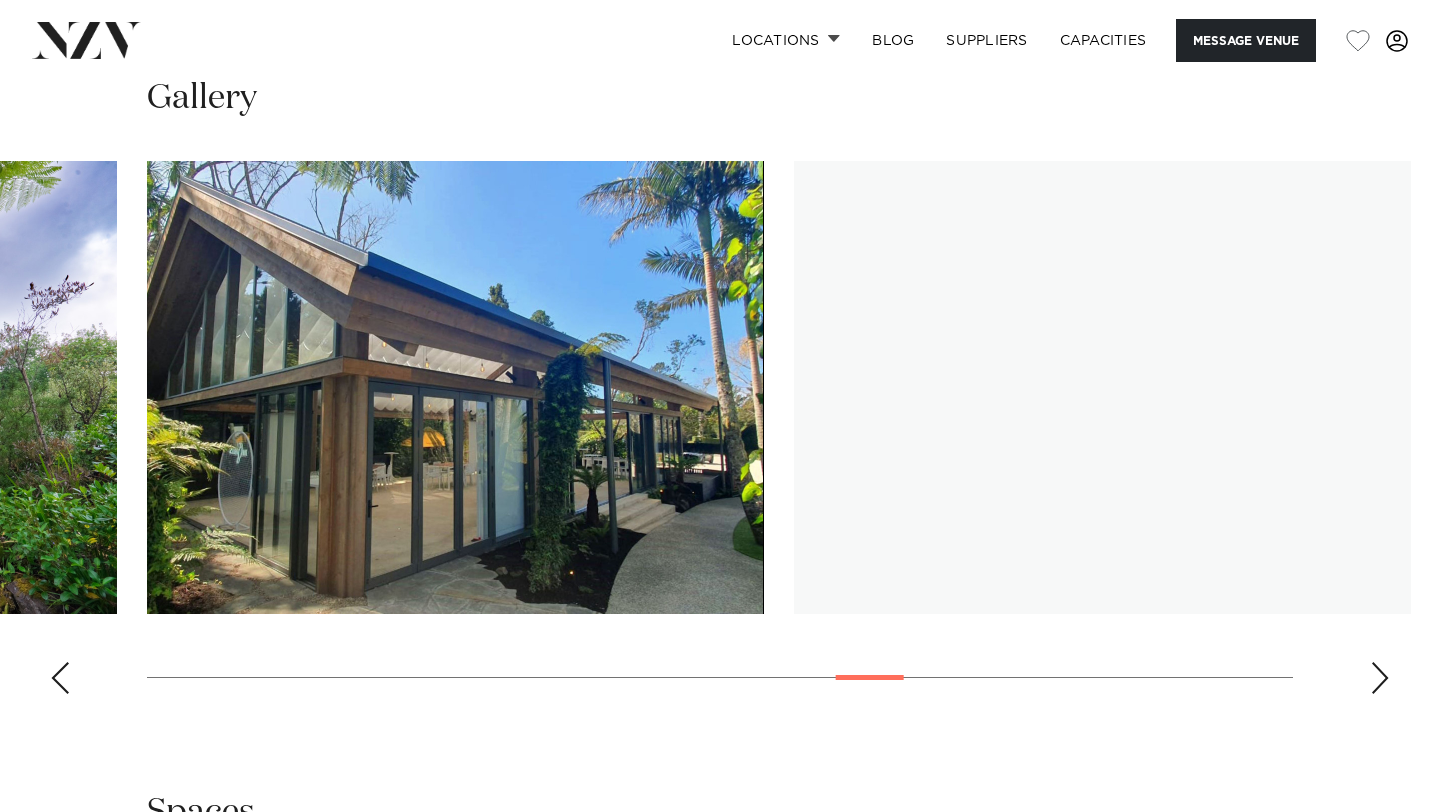 click at bounding box center [1380, 678] 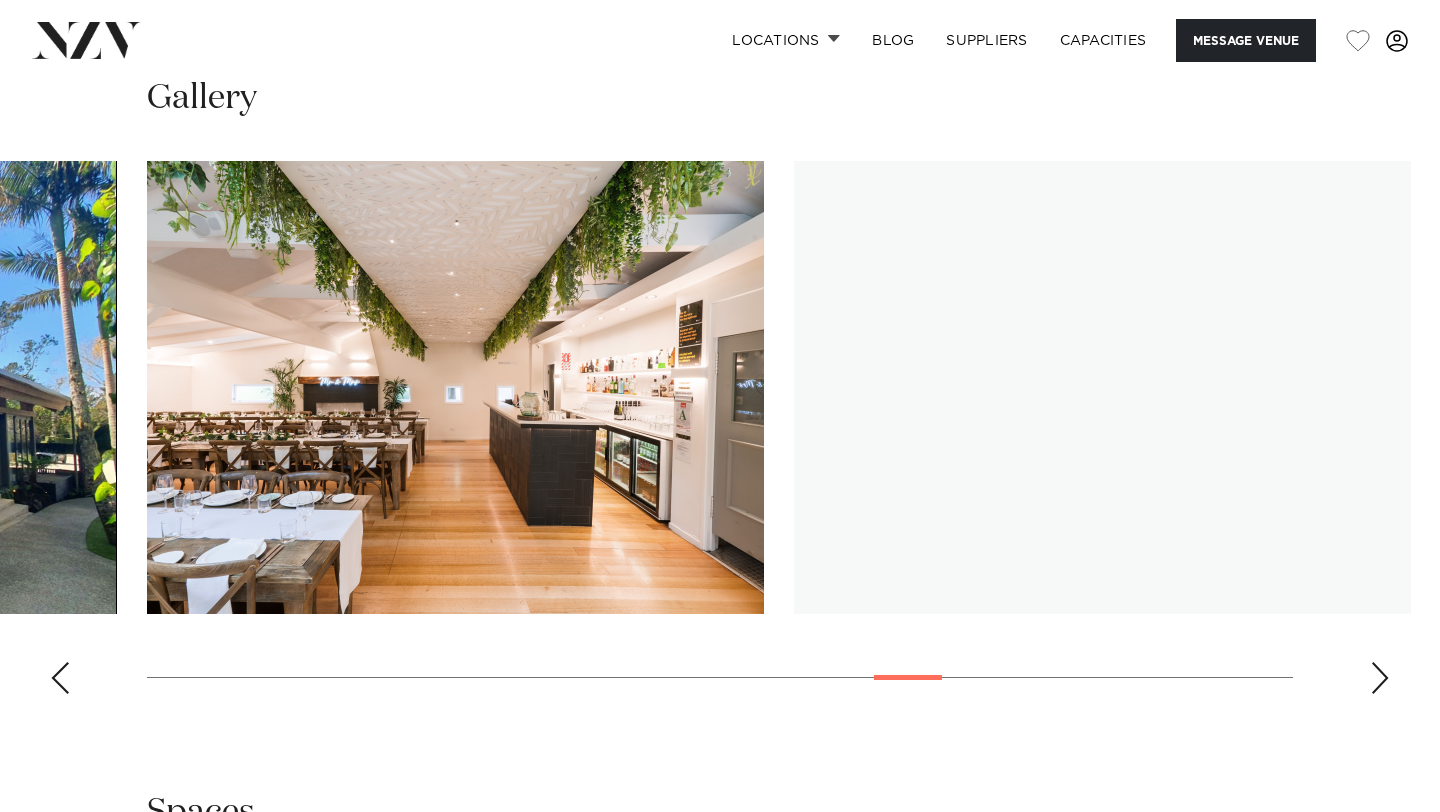 click at bounding box center [1380, 678] 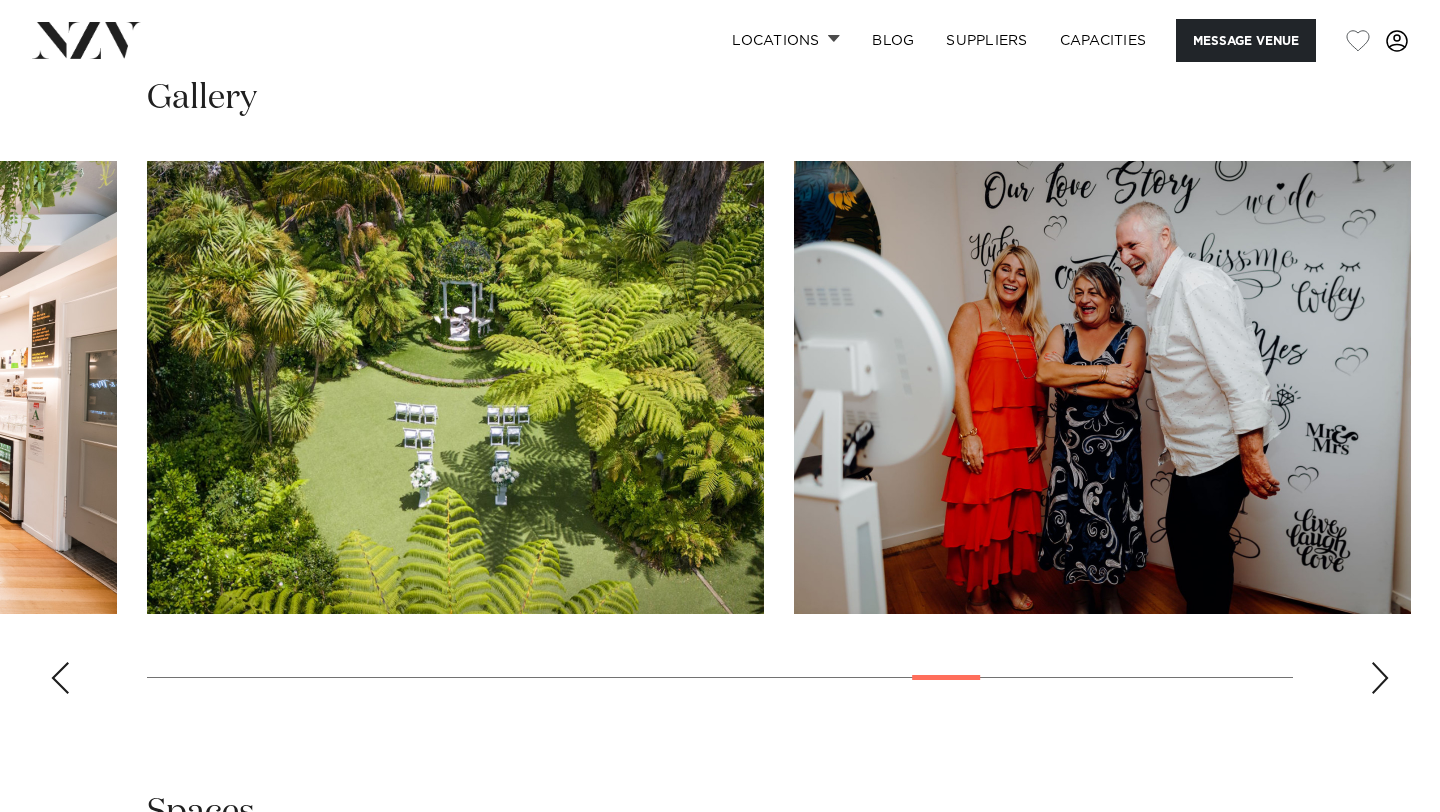 click at bounding box center (1380, 678) 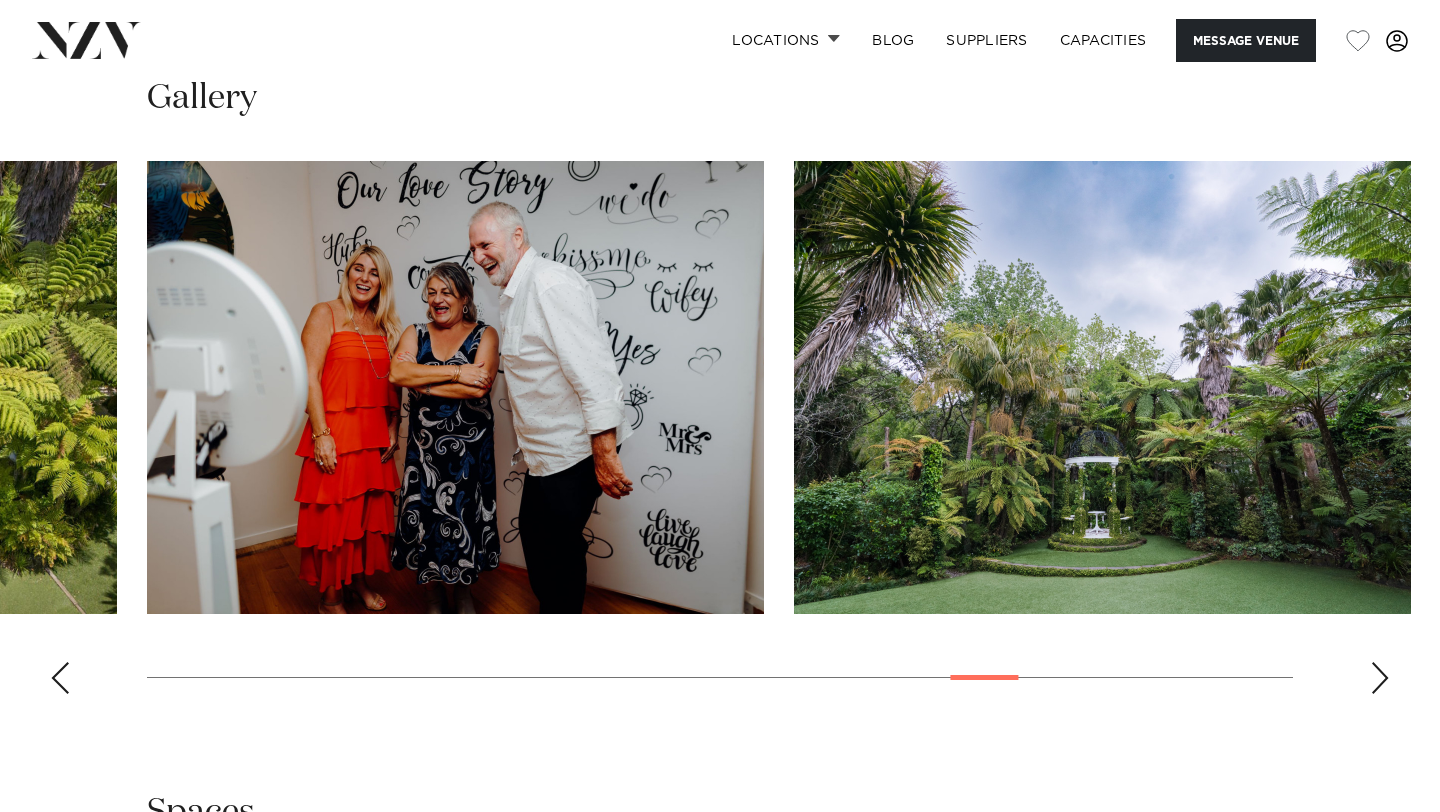 click at bounding box center (1380, 678) 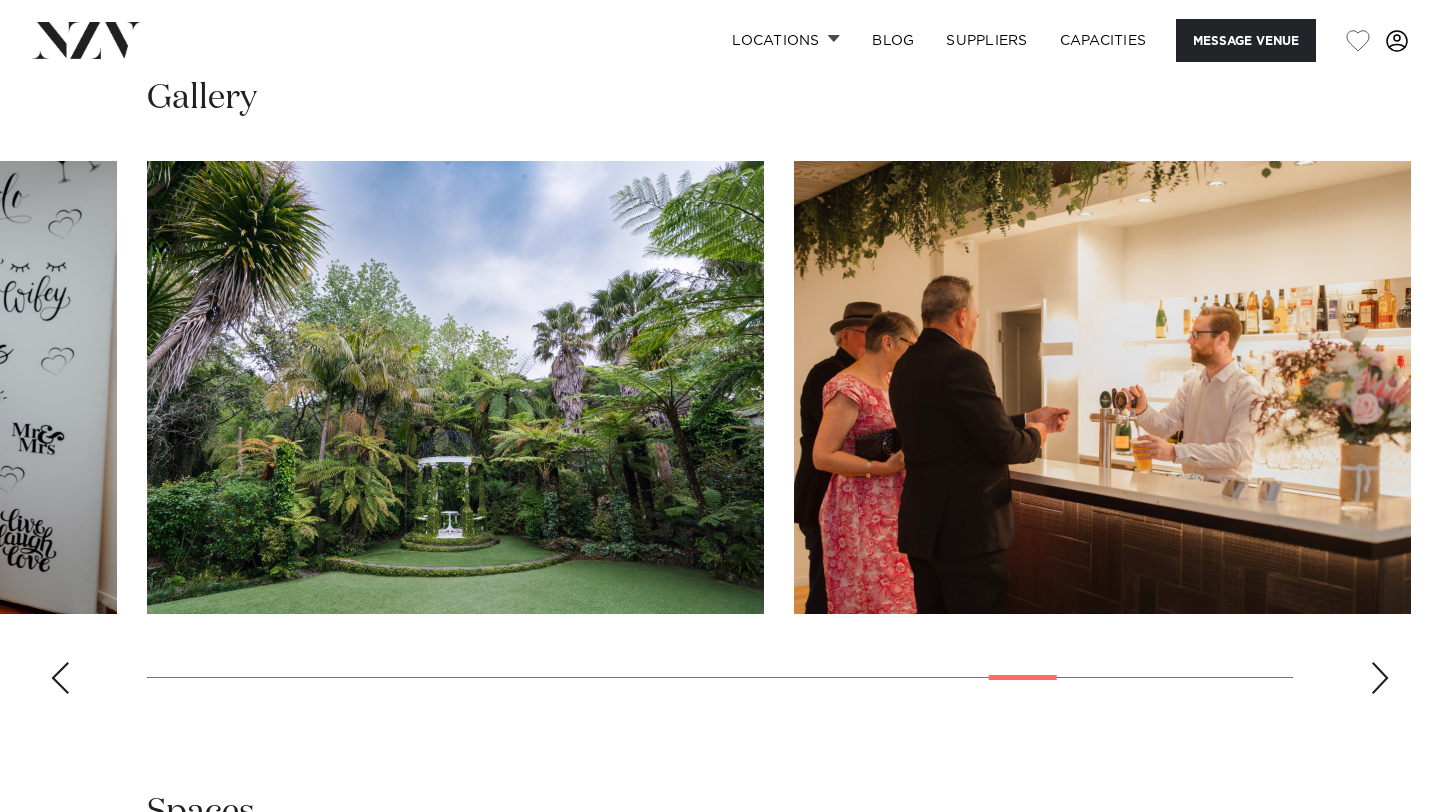 click at bounding box center (1380, 678) 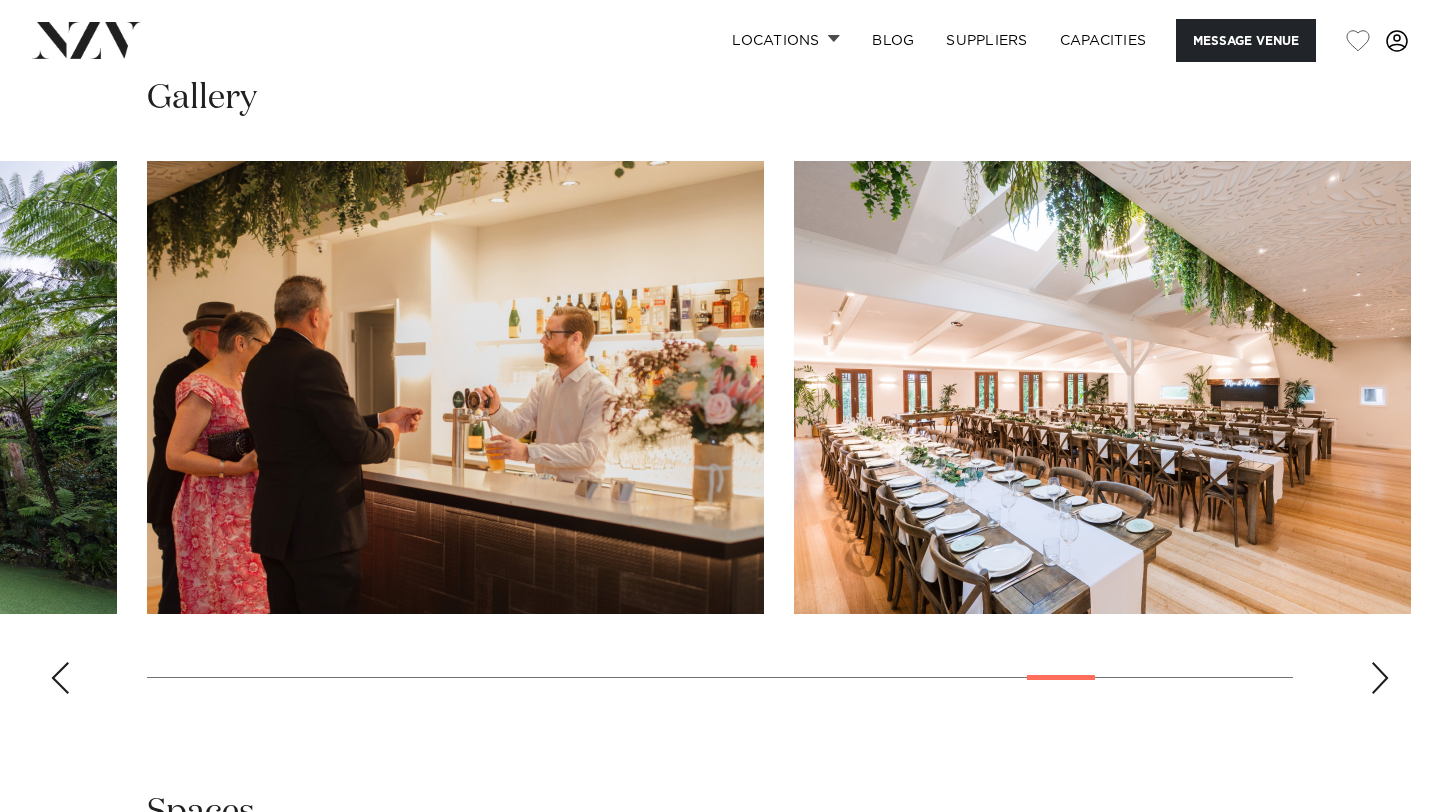 click at bounding box center (1380, 678) 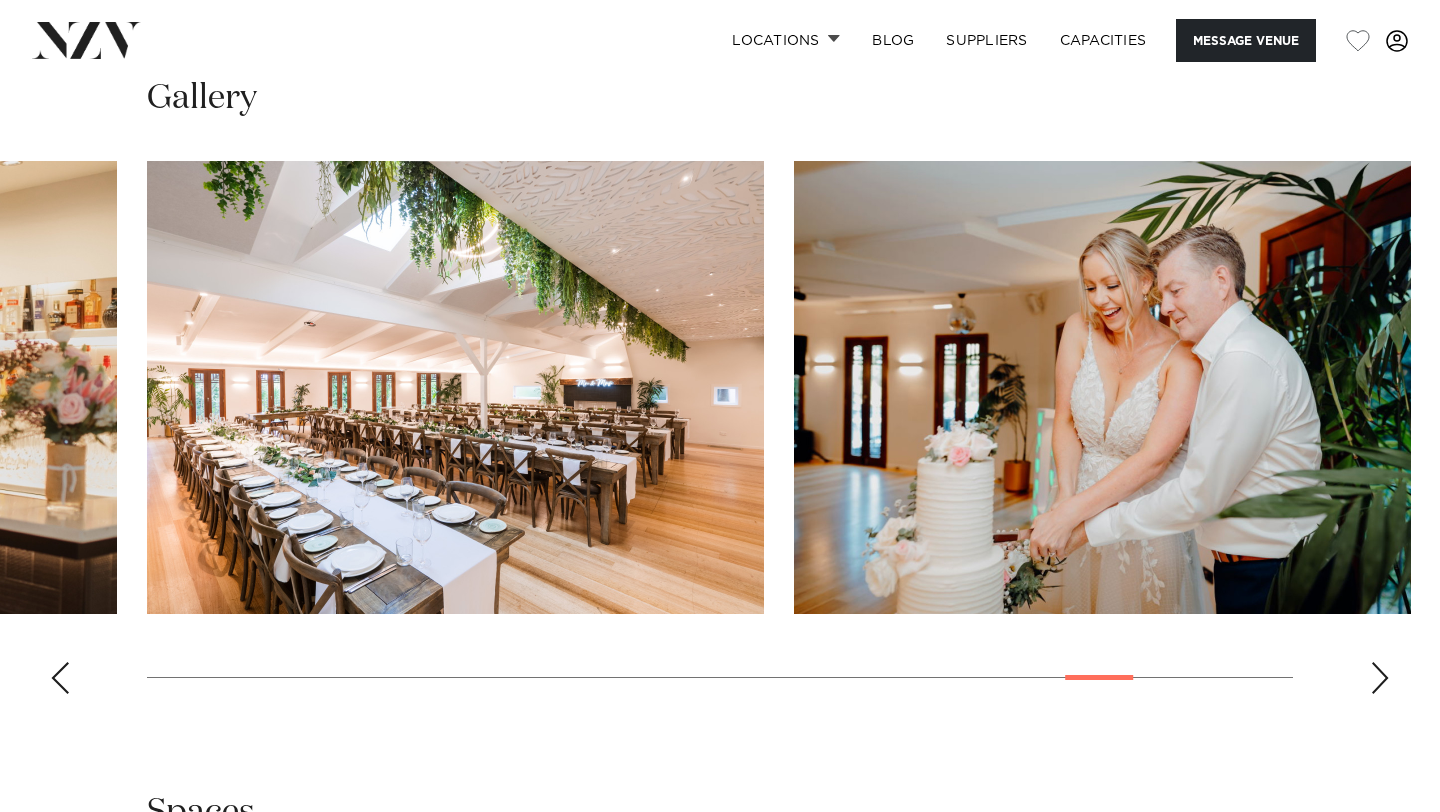 click at bounding box center (1380, 678) 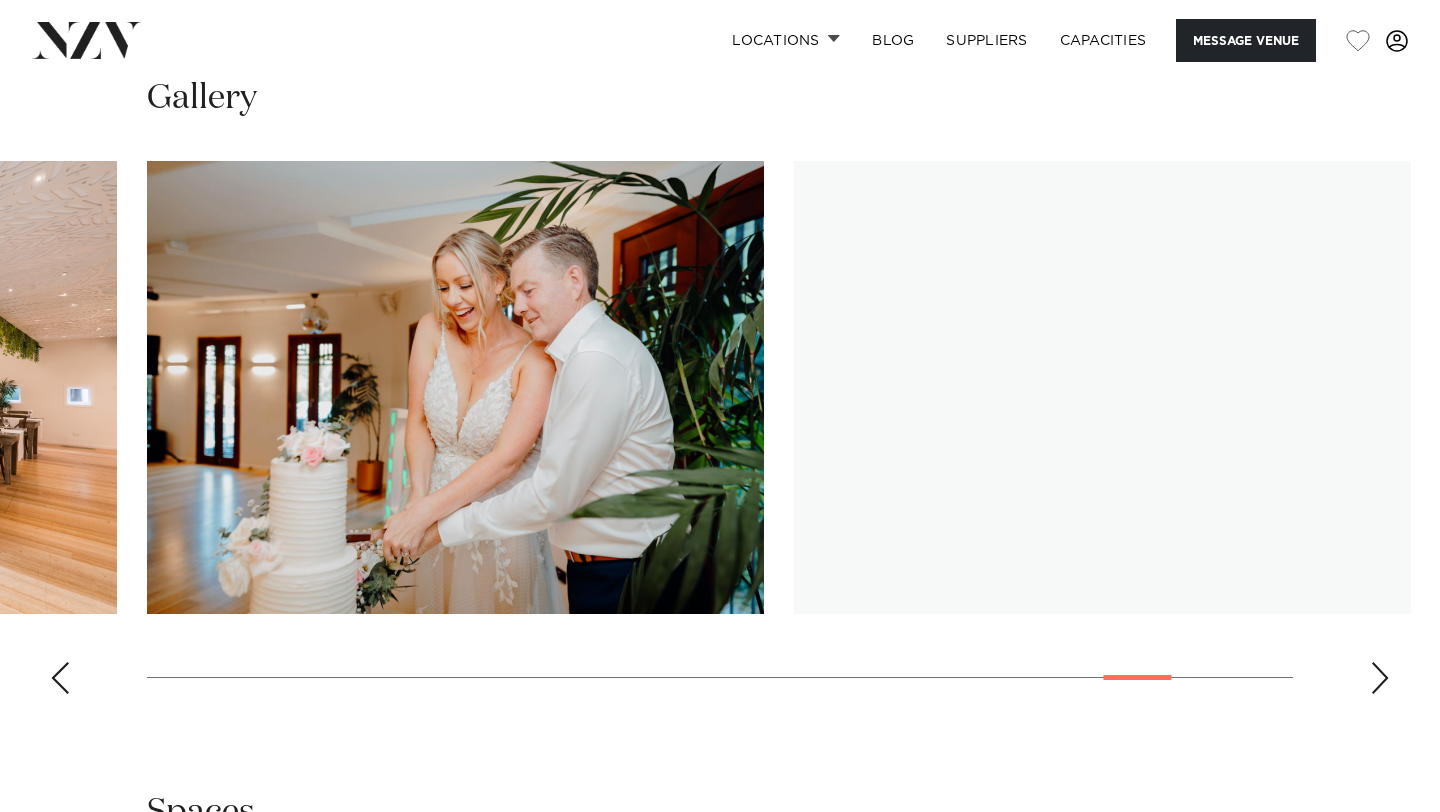 click at bounding box center (1380, 678) 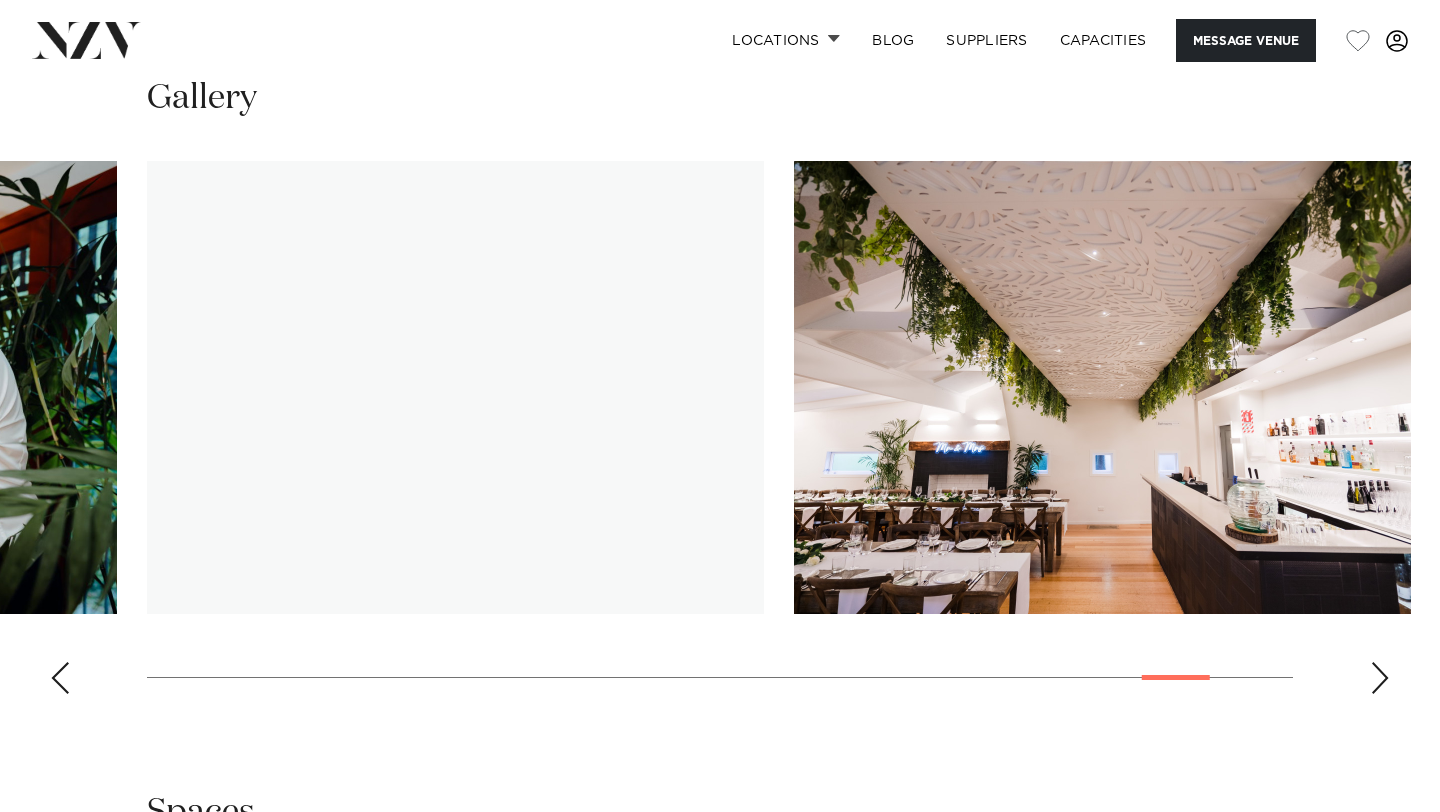 click at bounding box center [1380, 678] 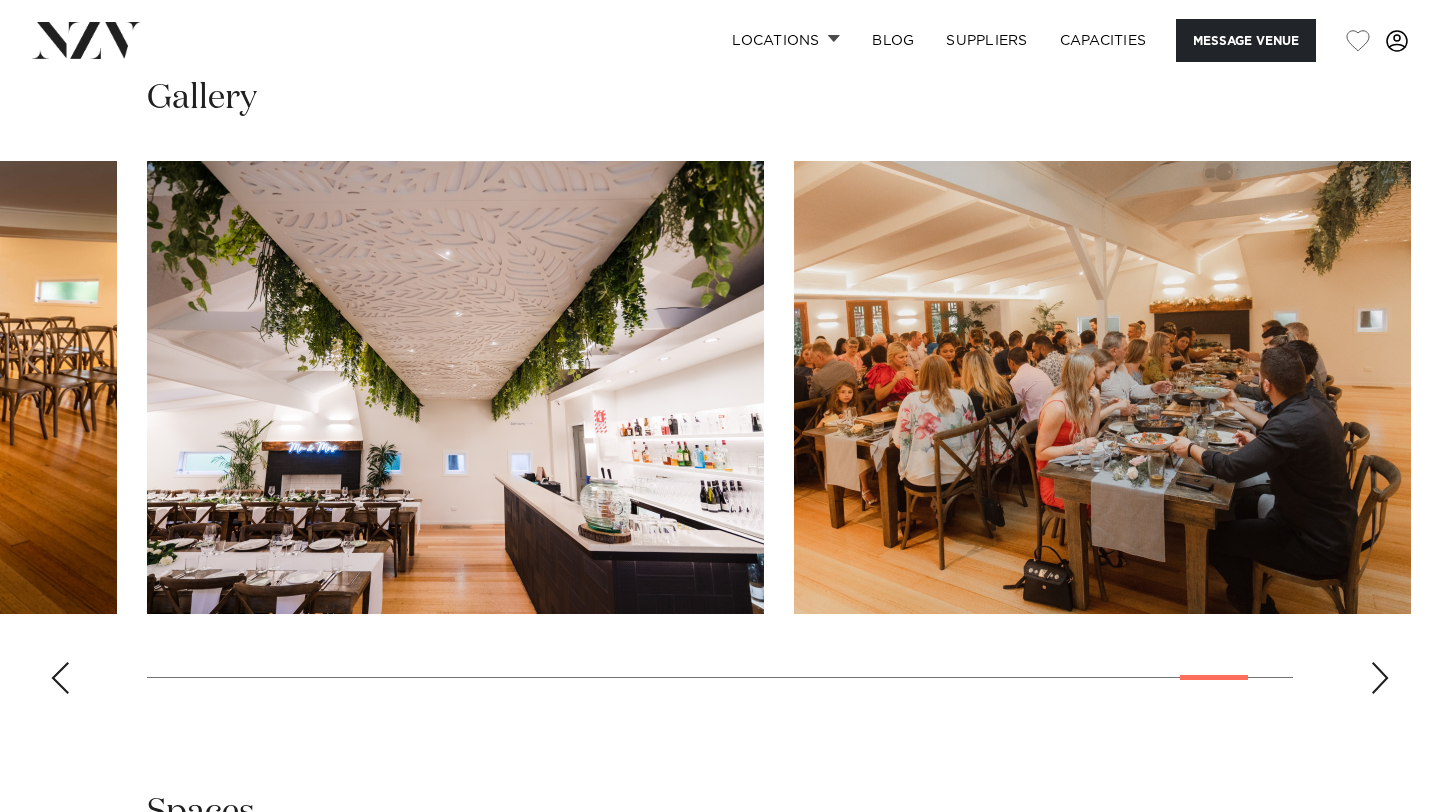 click at bounding box center (1380, 678) 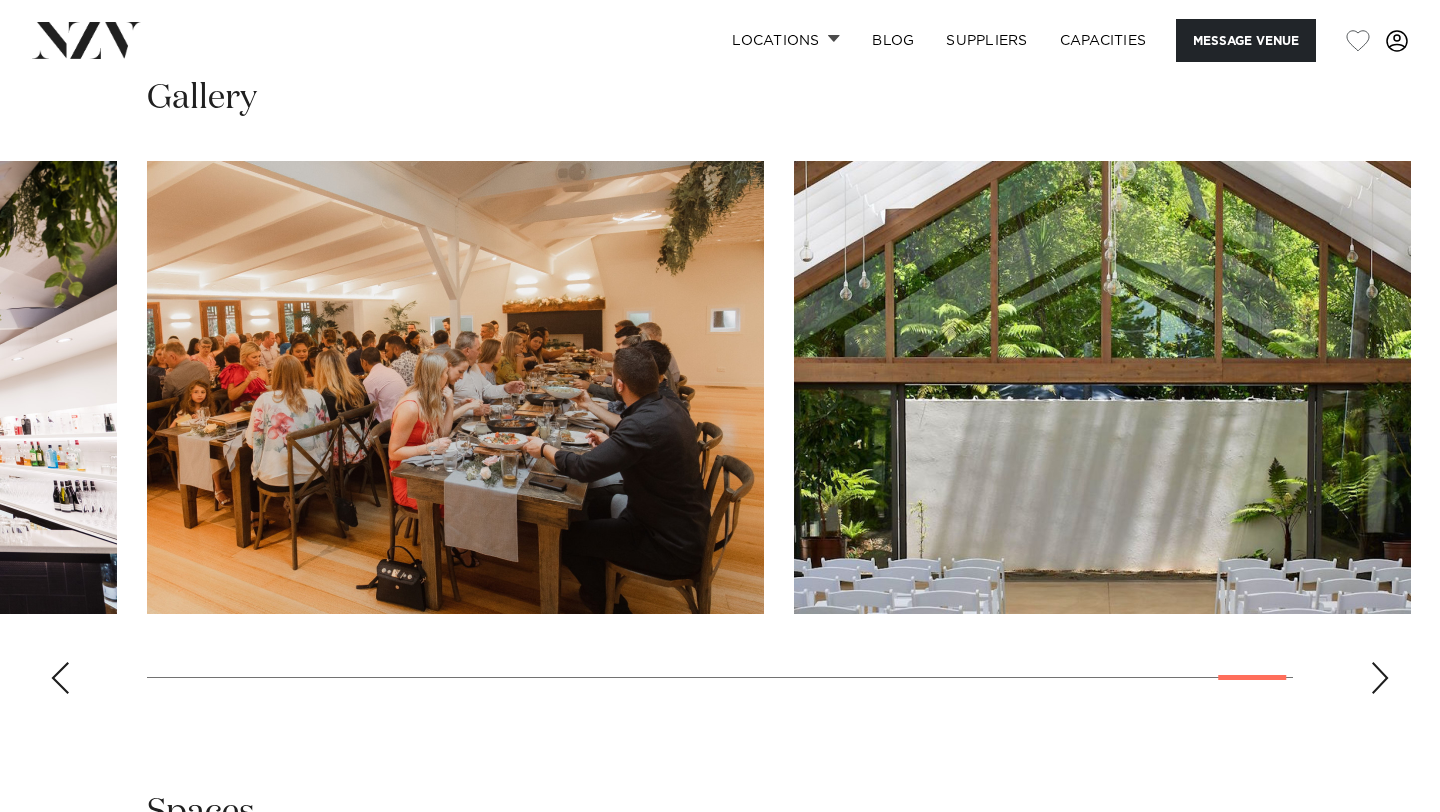 click at bounding box center (1380, 678) 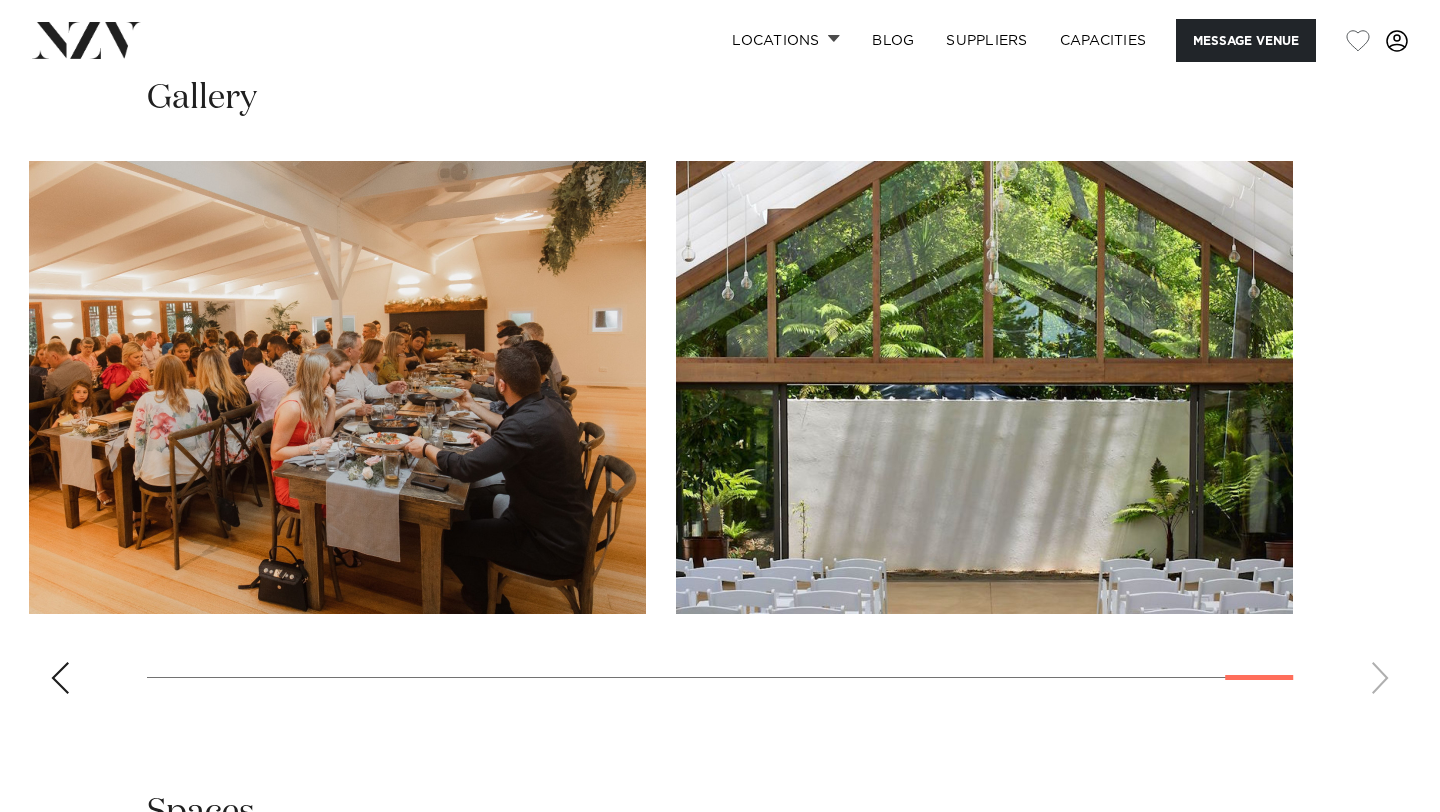 click at bounding box center (720, 435) 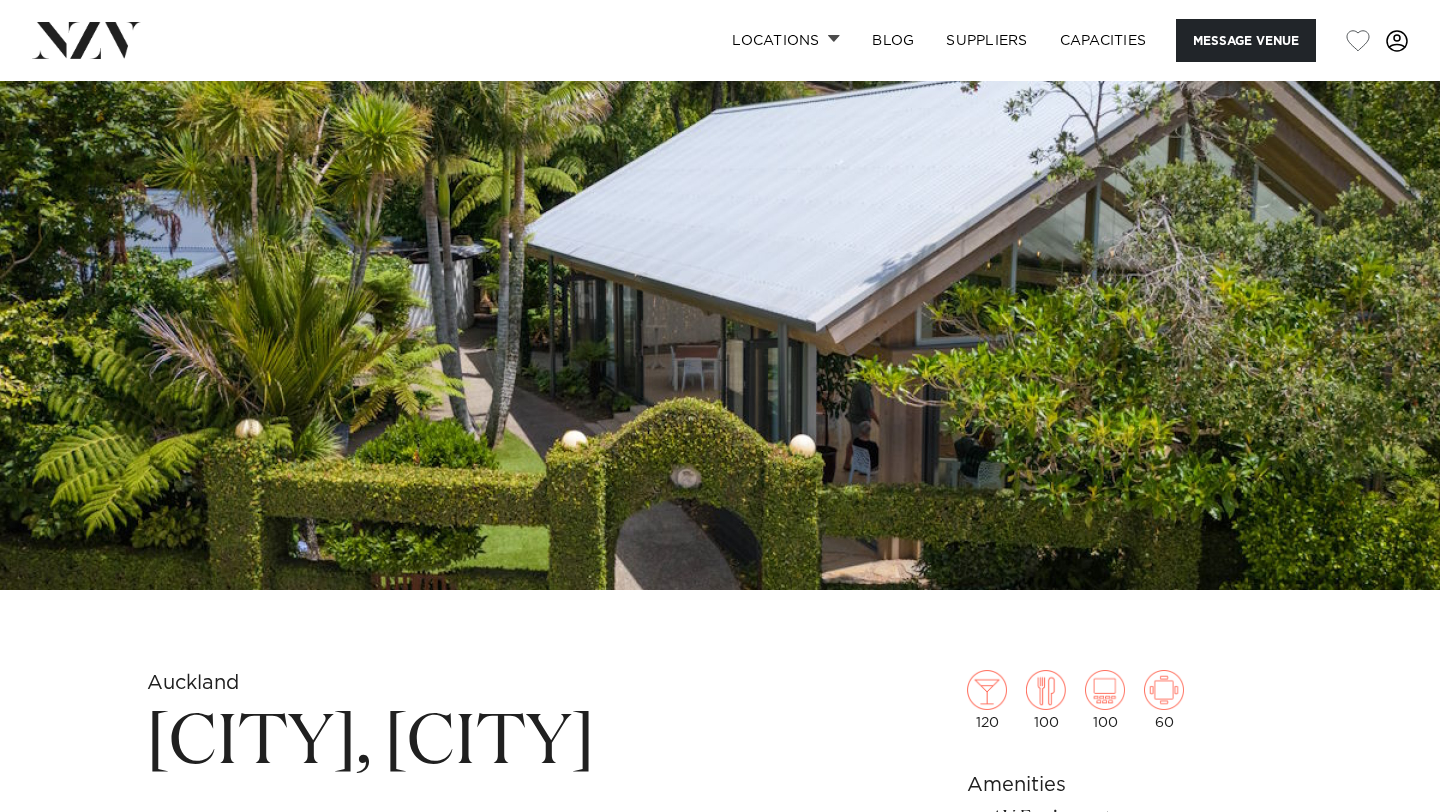 scroll, scrollTop: 7, scrollLeft: 0, axis: vertical 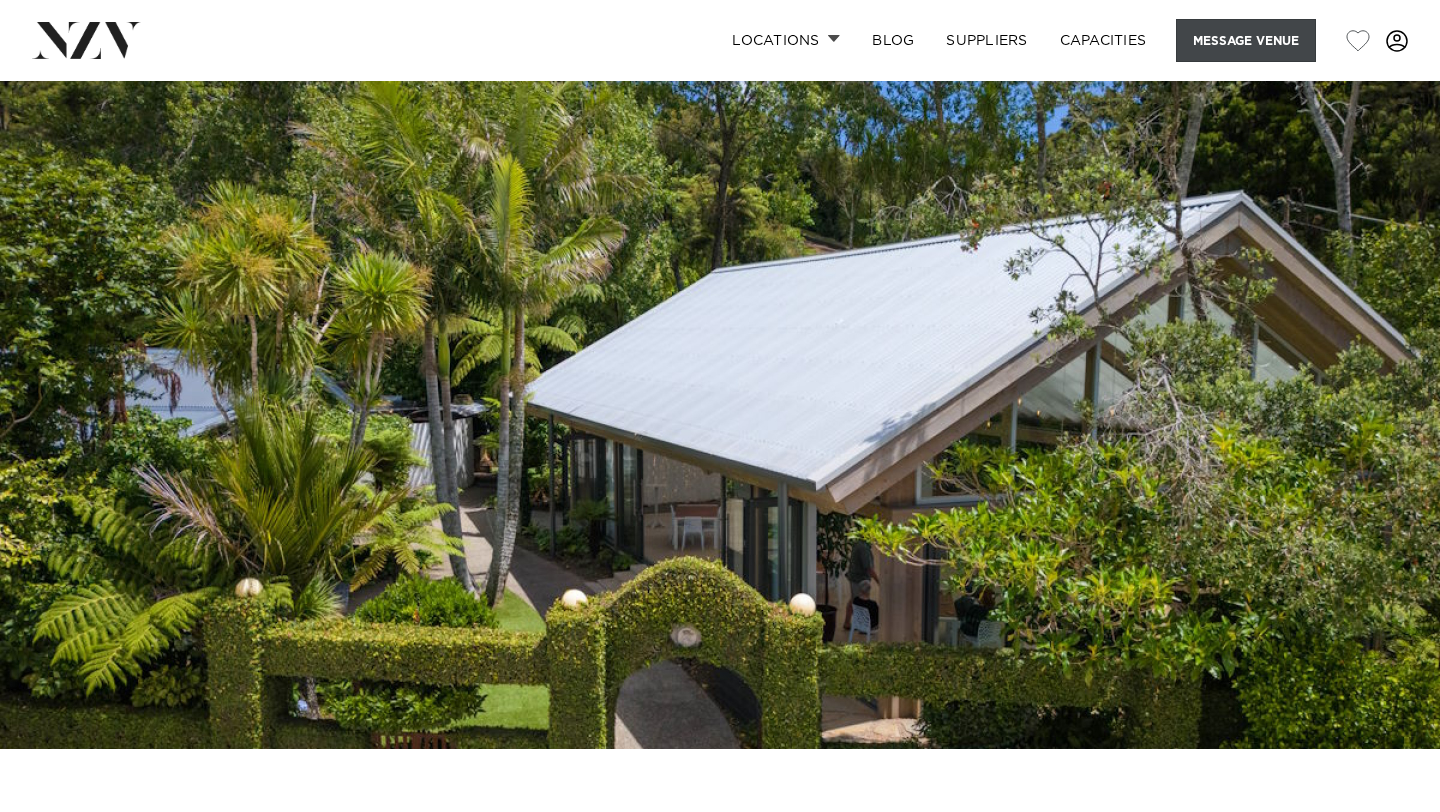 click on "Message Venue" at bounding box center (1246, 40) 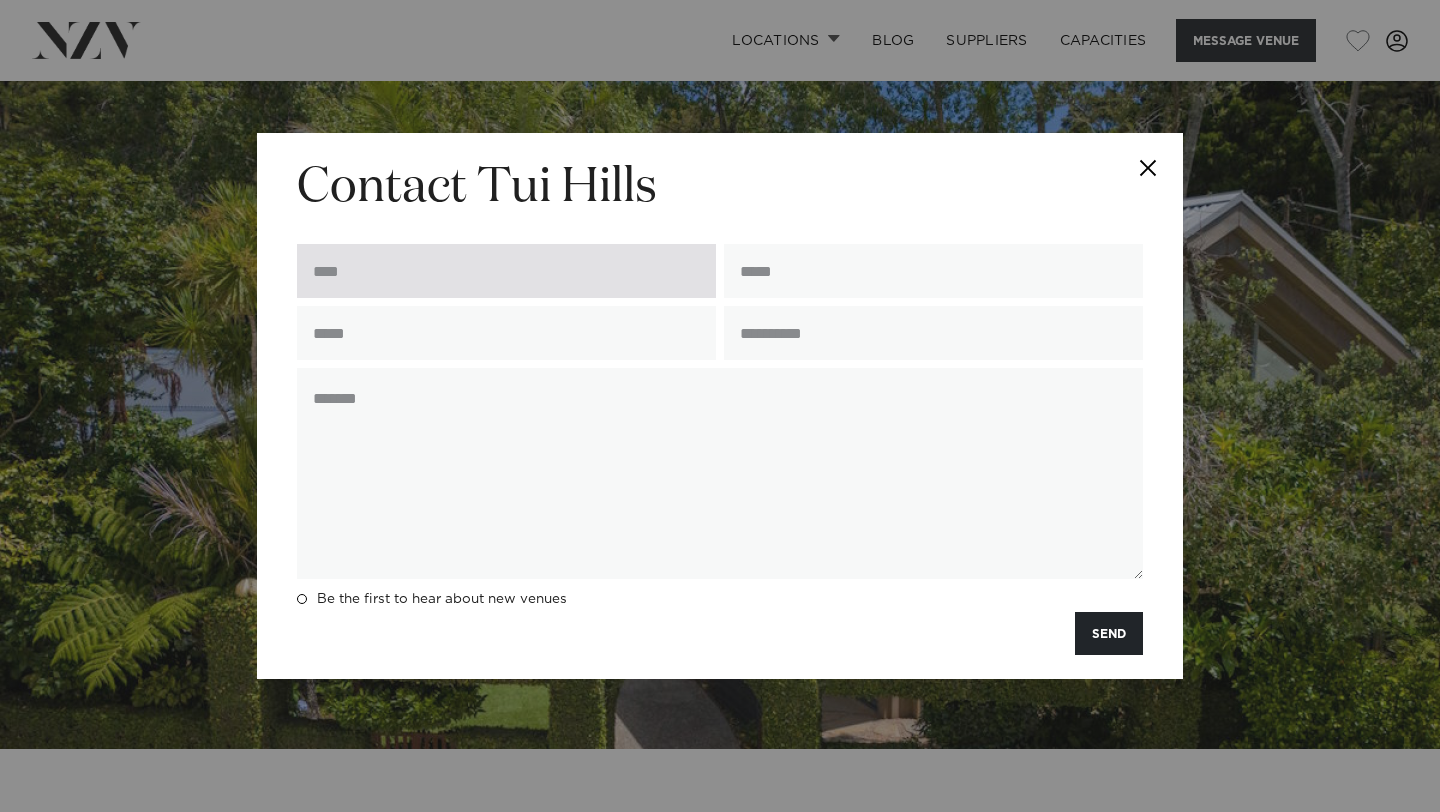 click at bounding box center [506, 271] 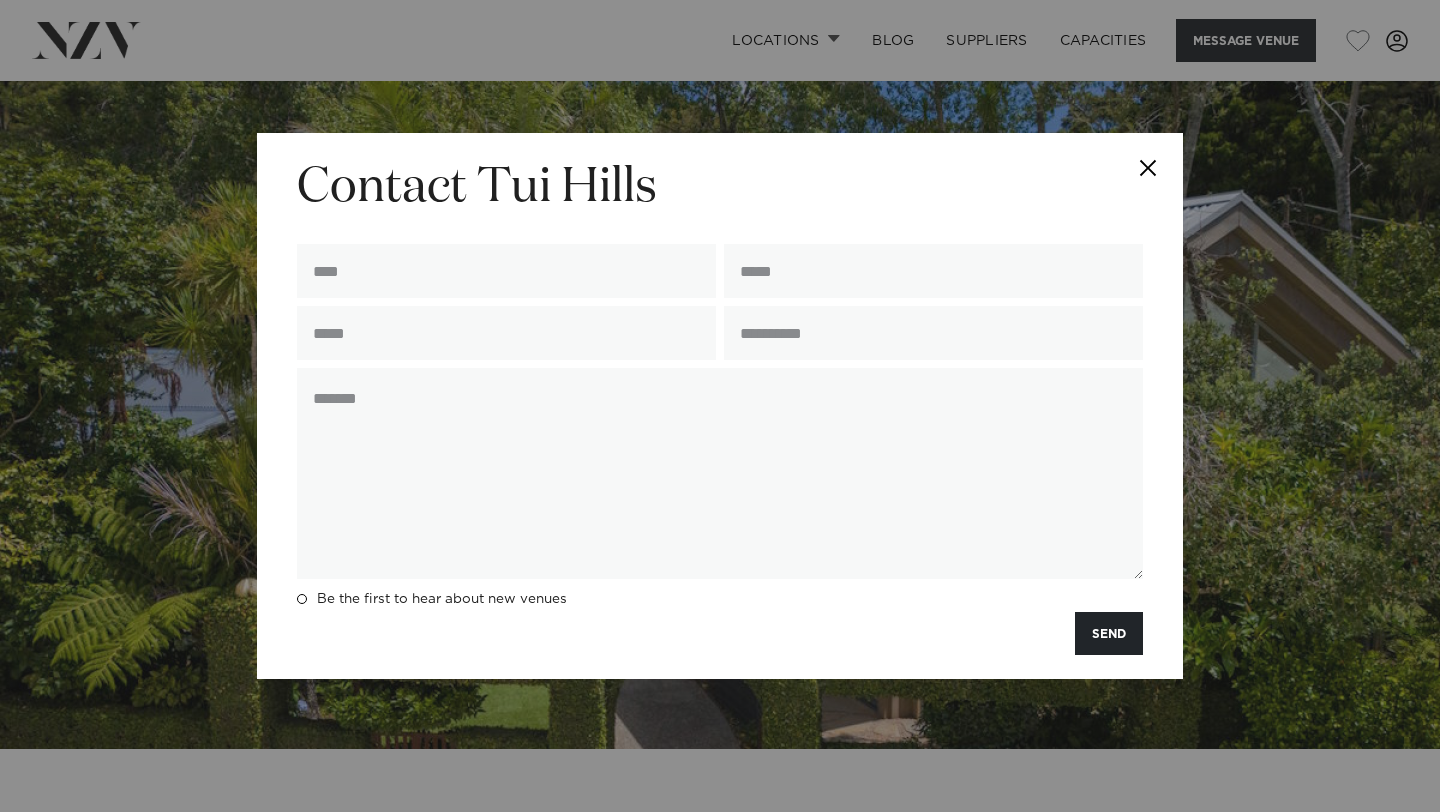 type on "**********" 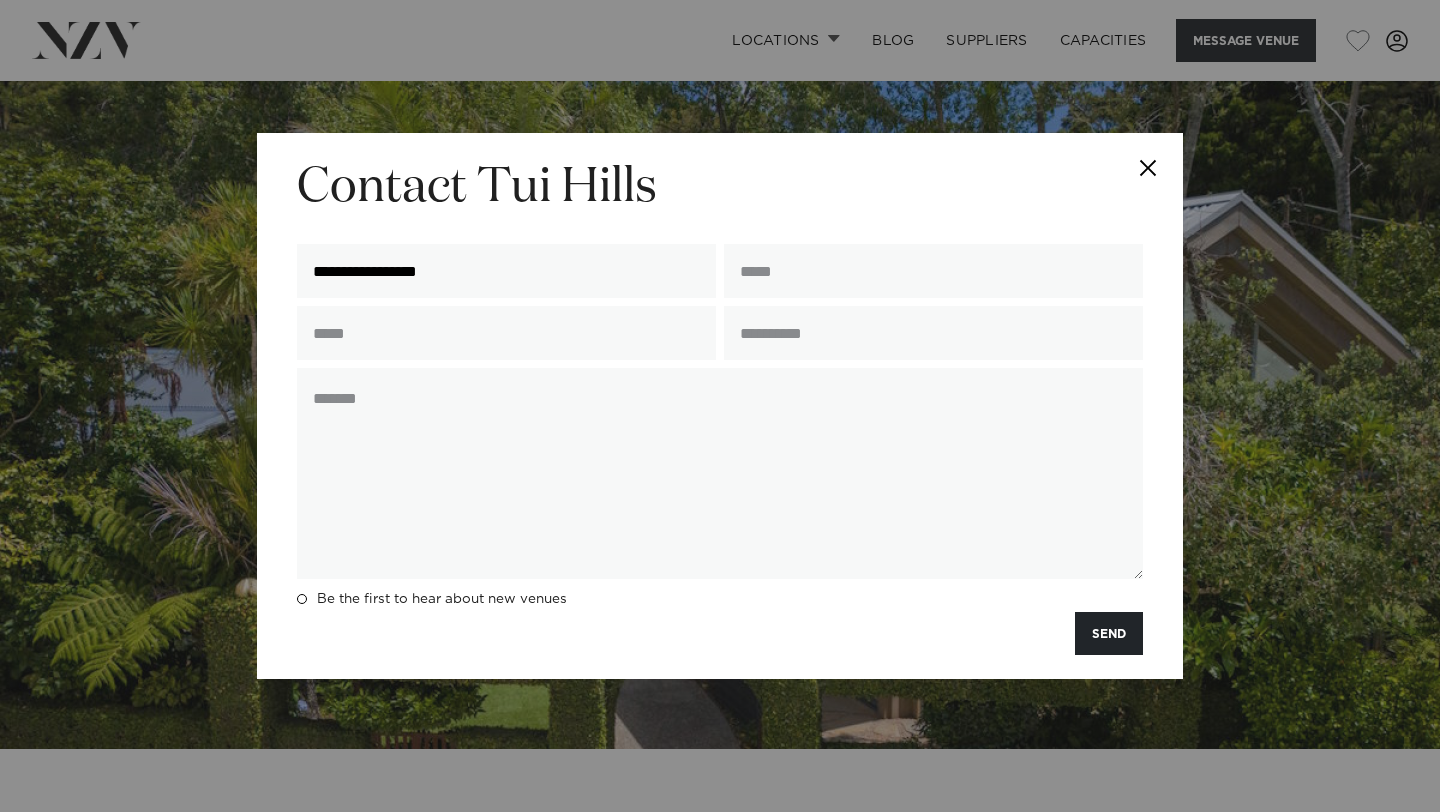 type on "**********" 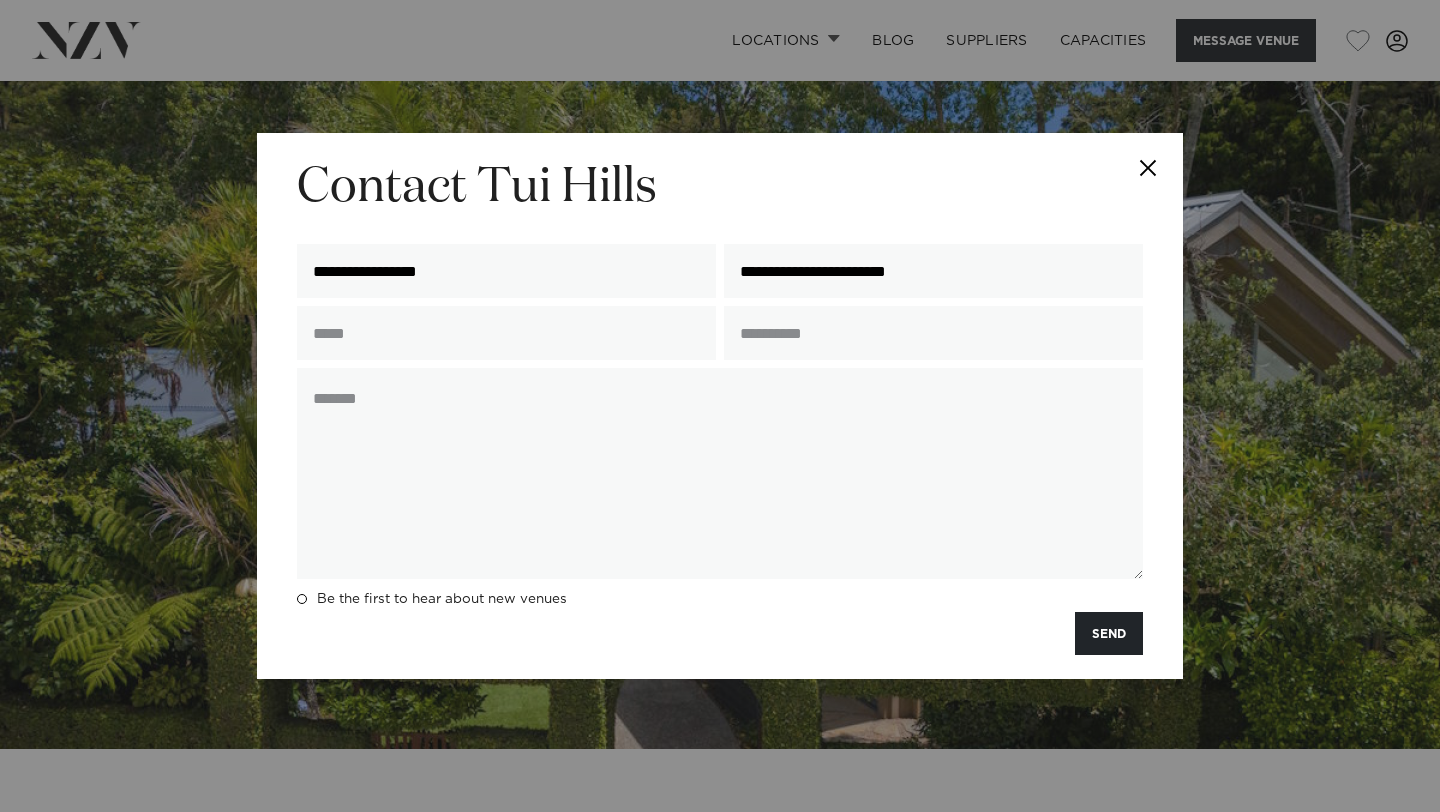 type on "**********" 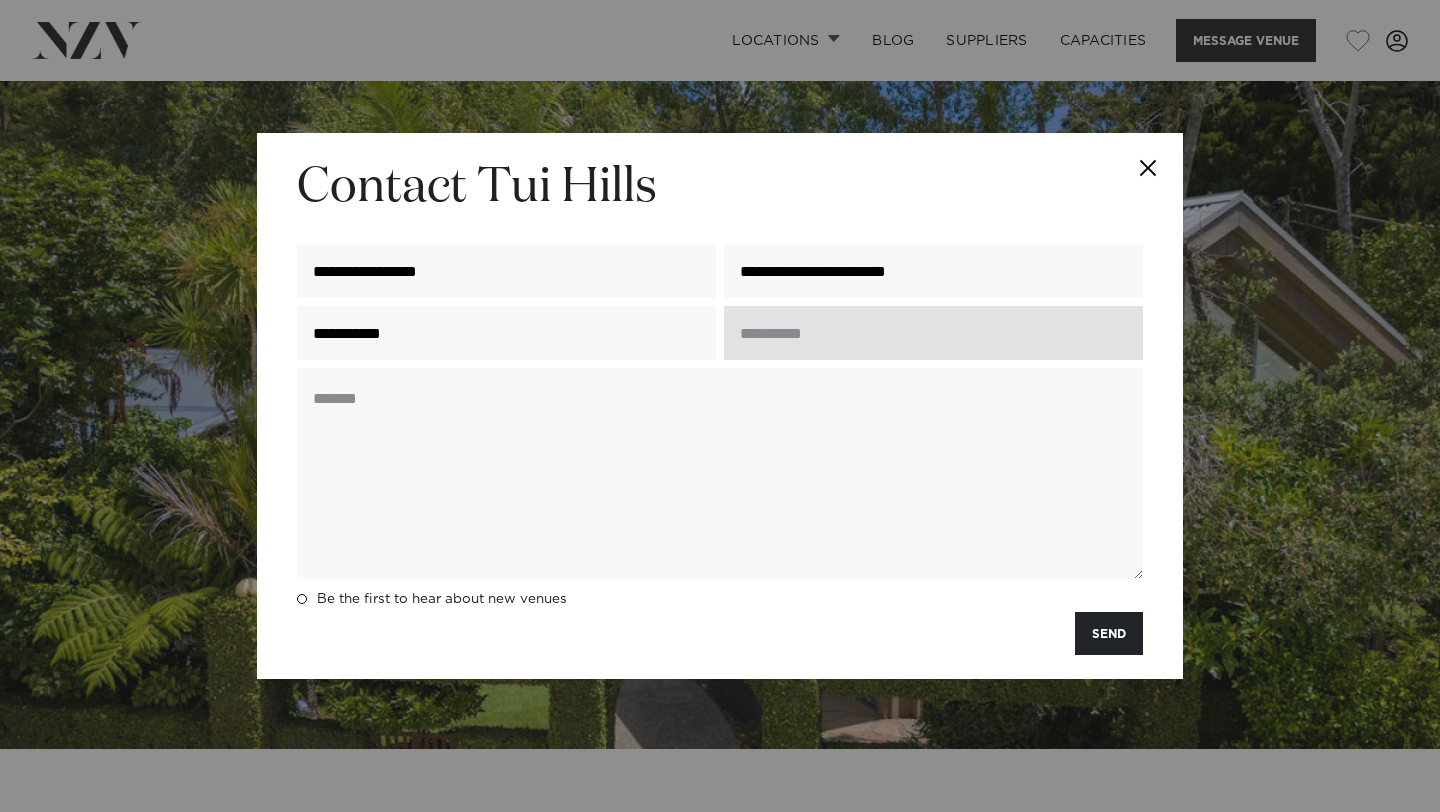 click at bounding box center [933, 333] 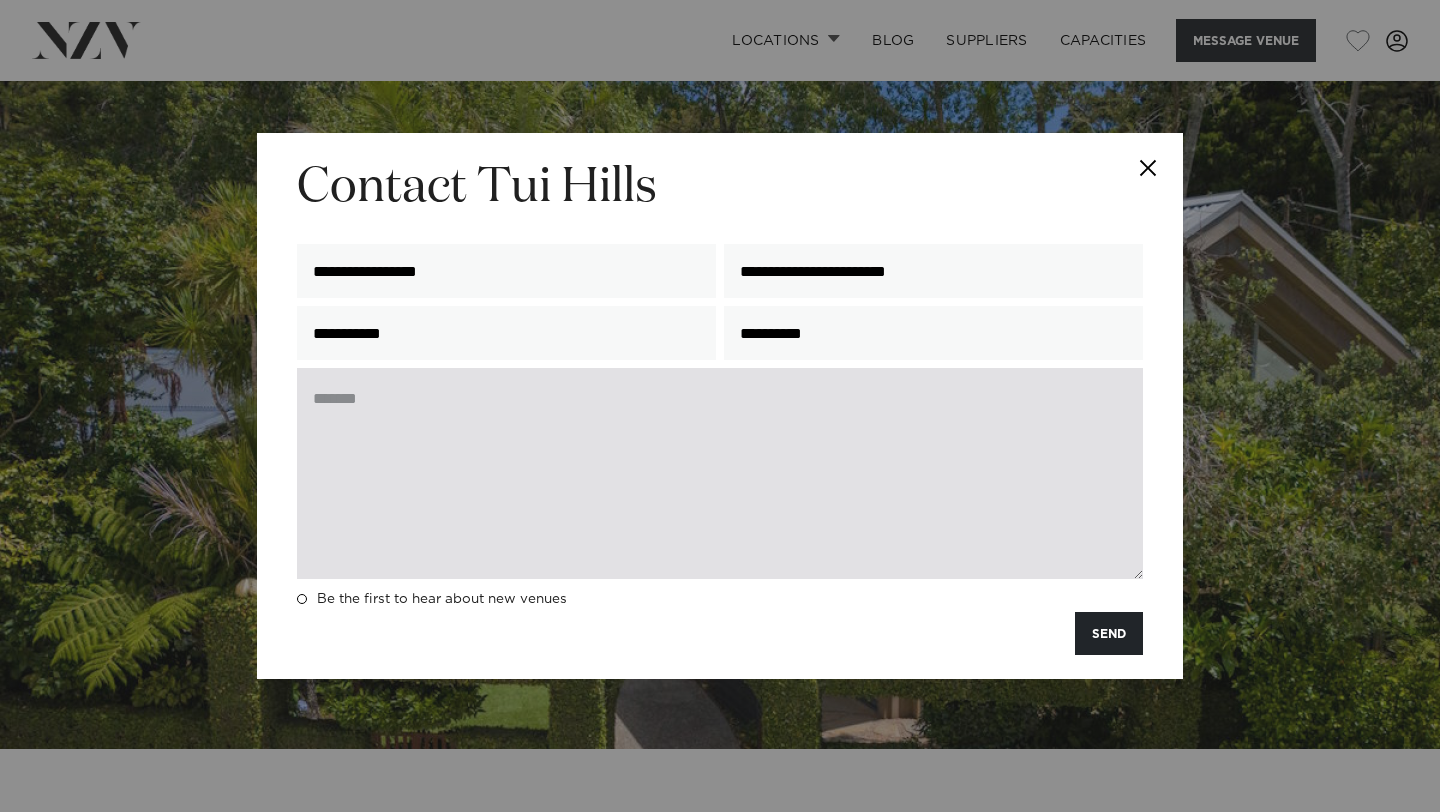 type on "**********" 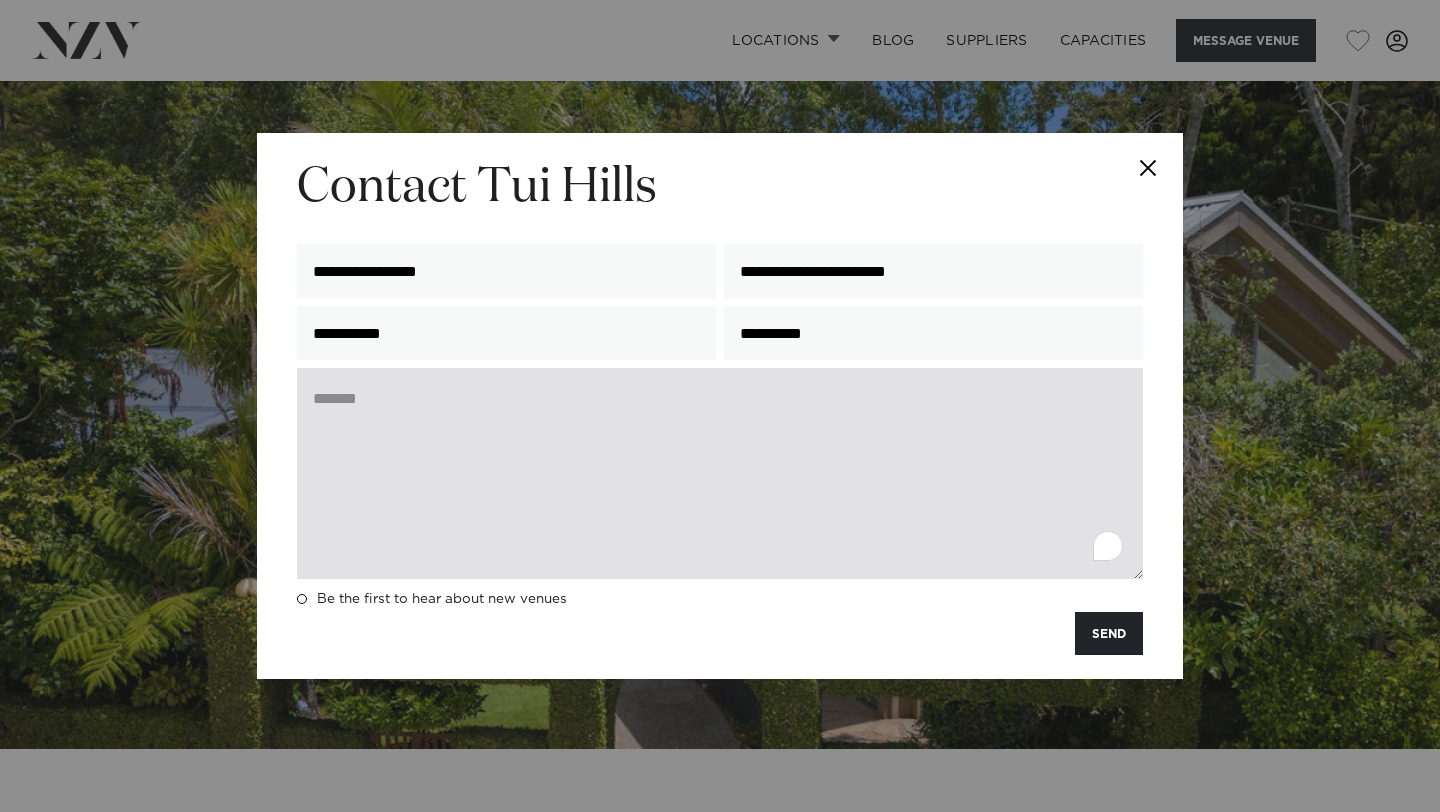 paste on "**********" 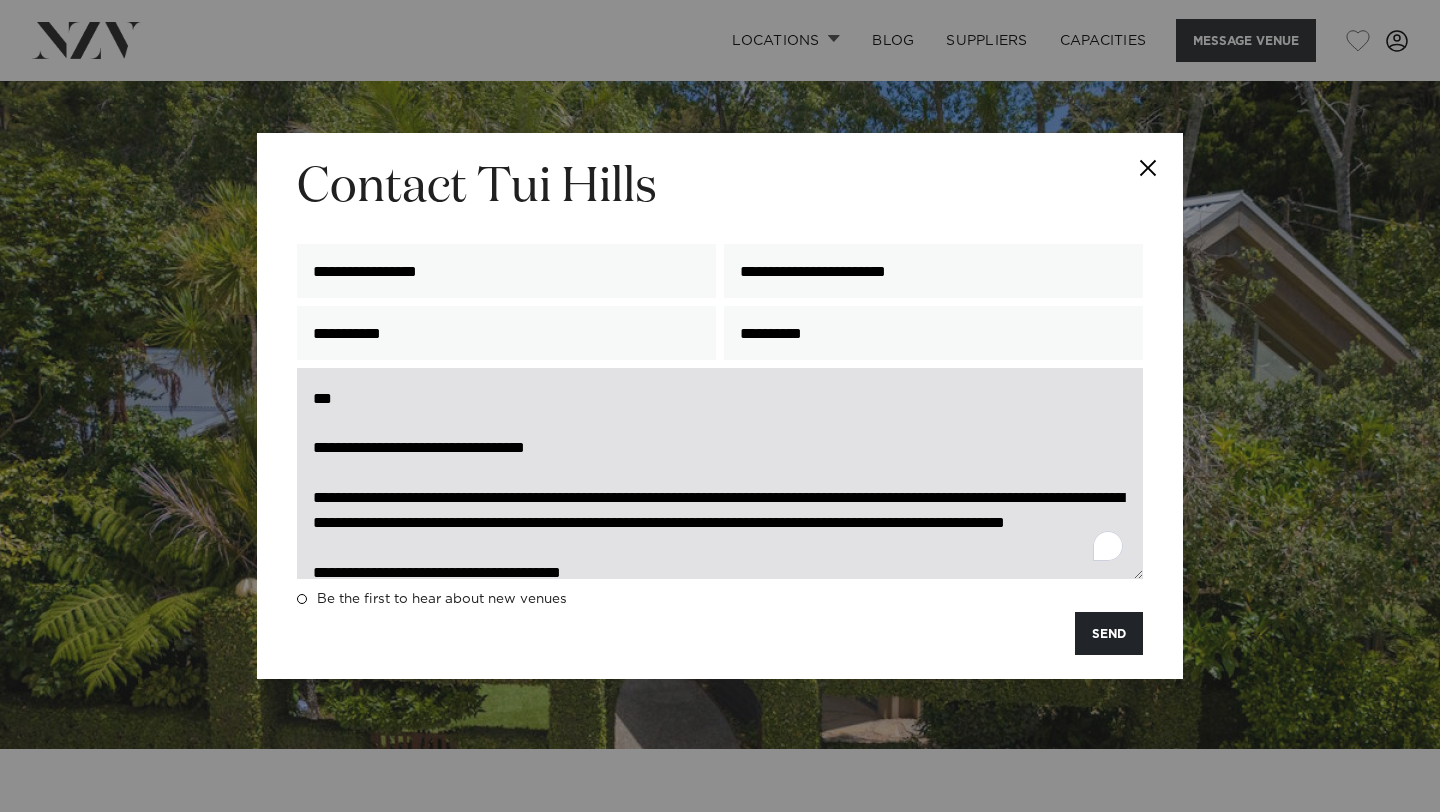 scroll, scrollTop: 474, scrollLeft: 0, axis: vertical 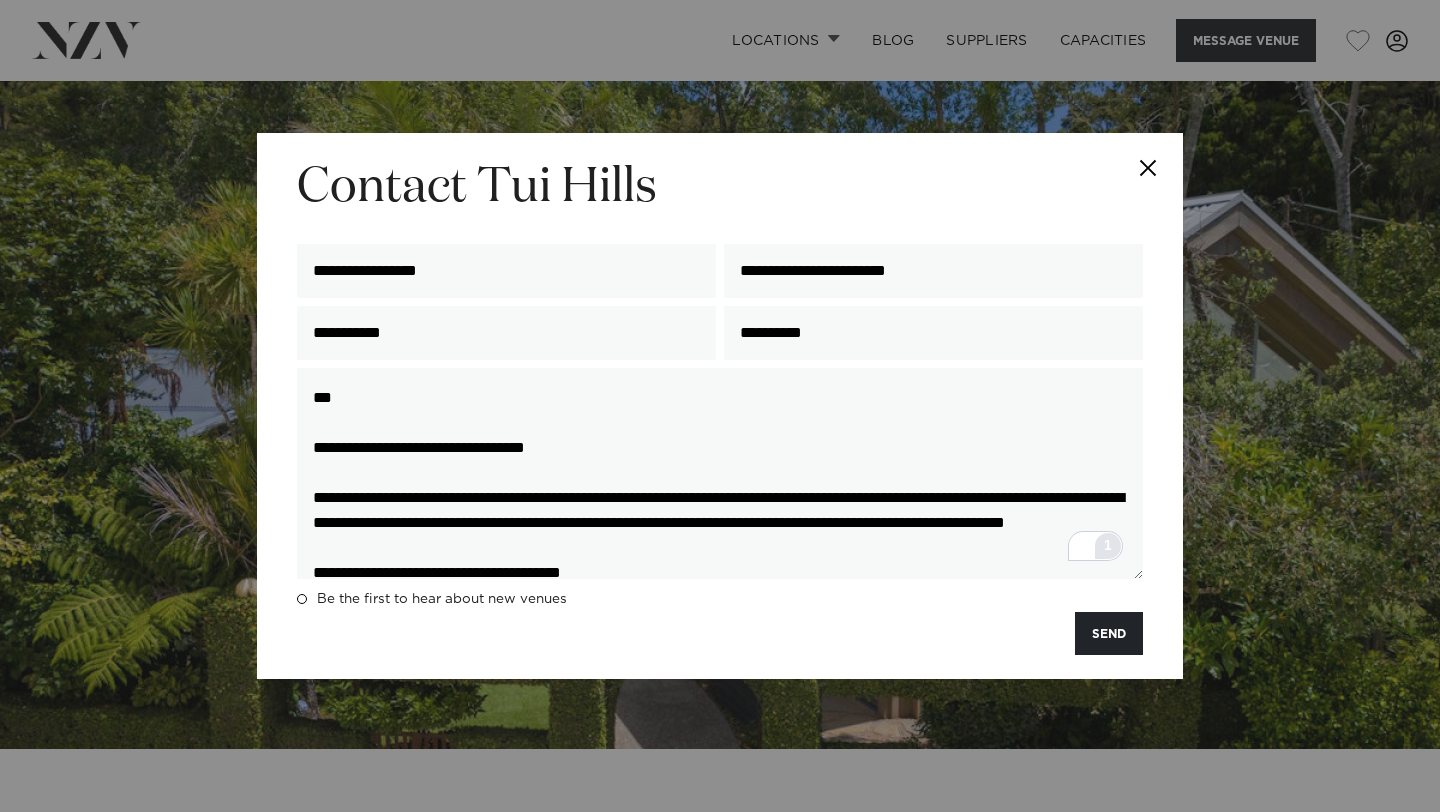 click on "1" at bounding box center [1108, 545] 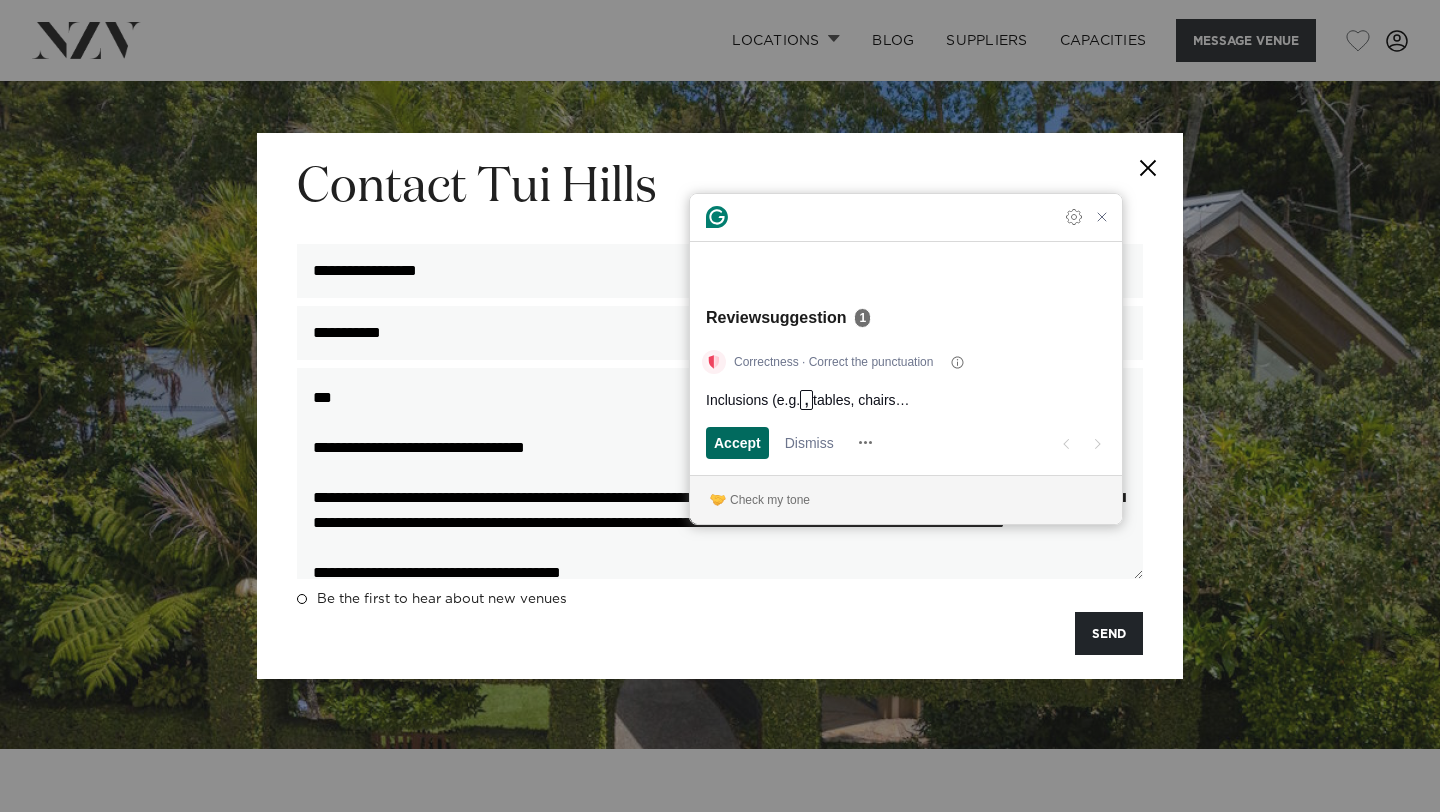 click on "Accept" at bounding box center [737, 442] 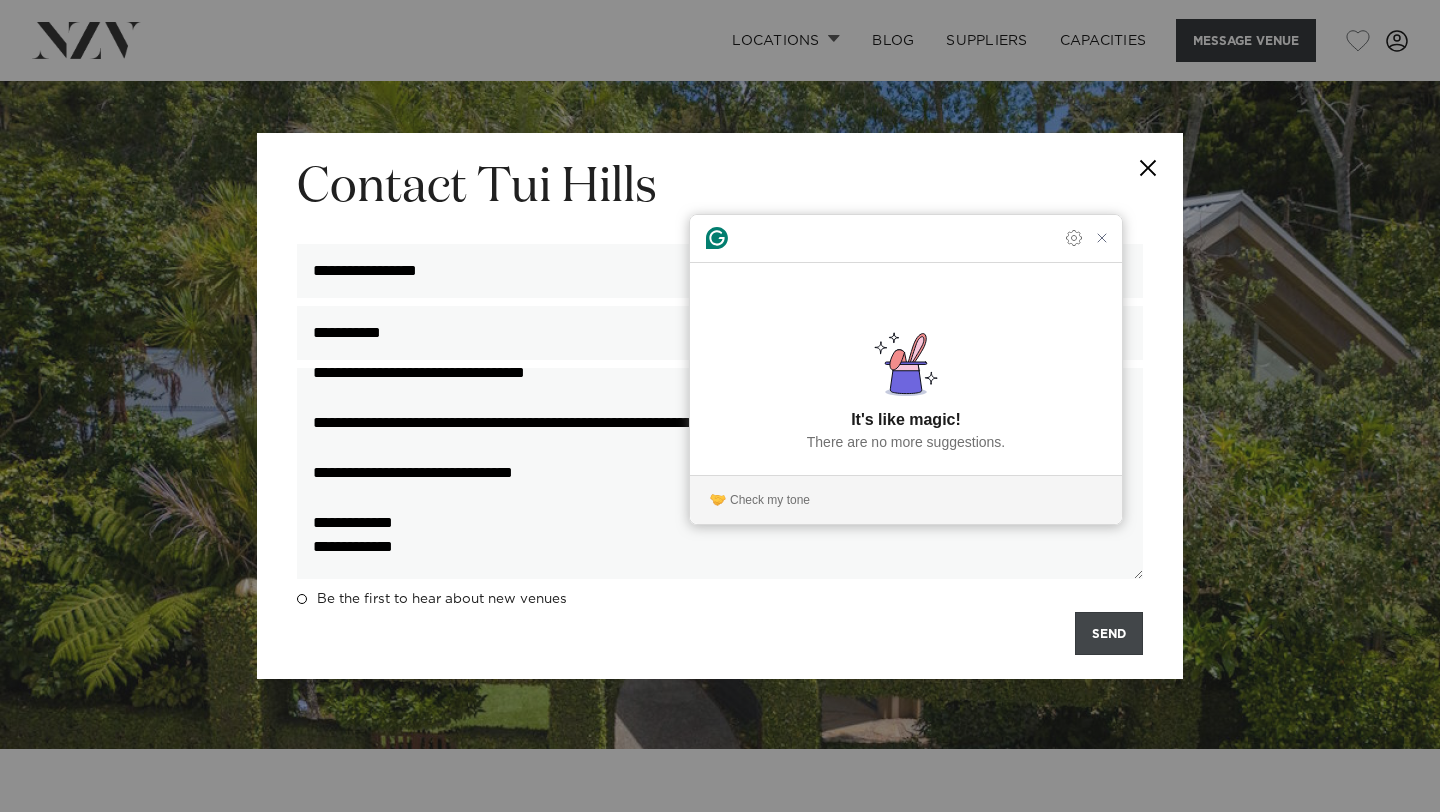 type on "**********" 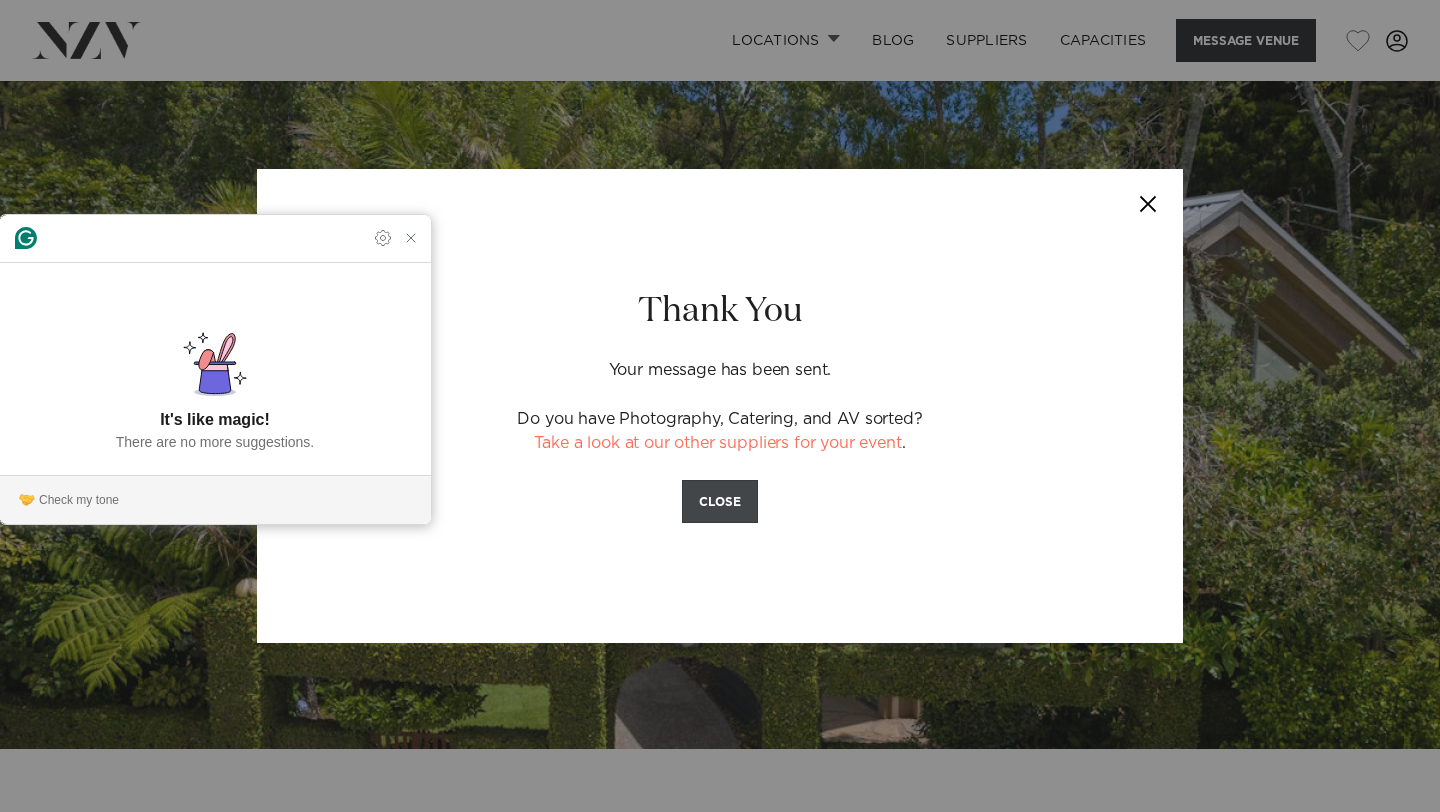 click on "CLOSE" at bounding box center (720, 501) 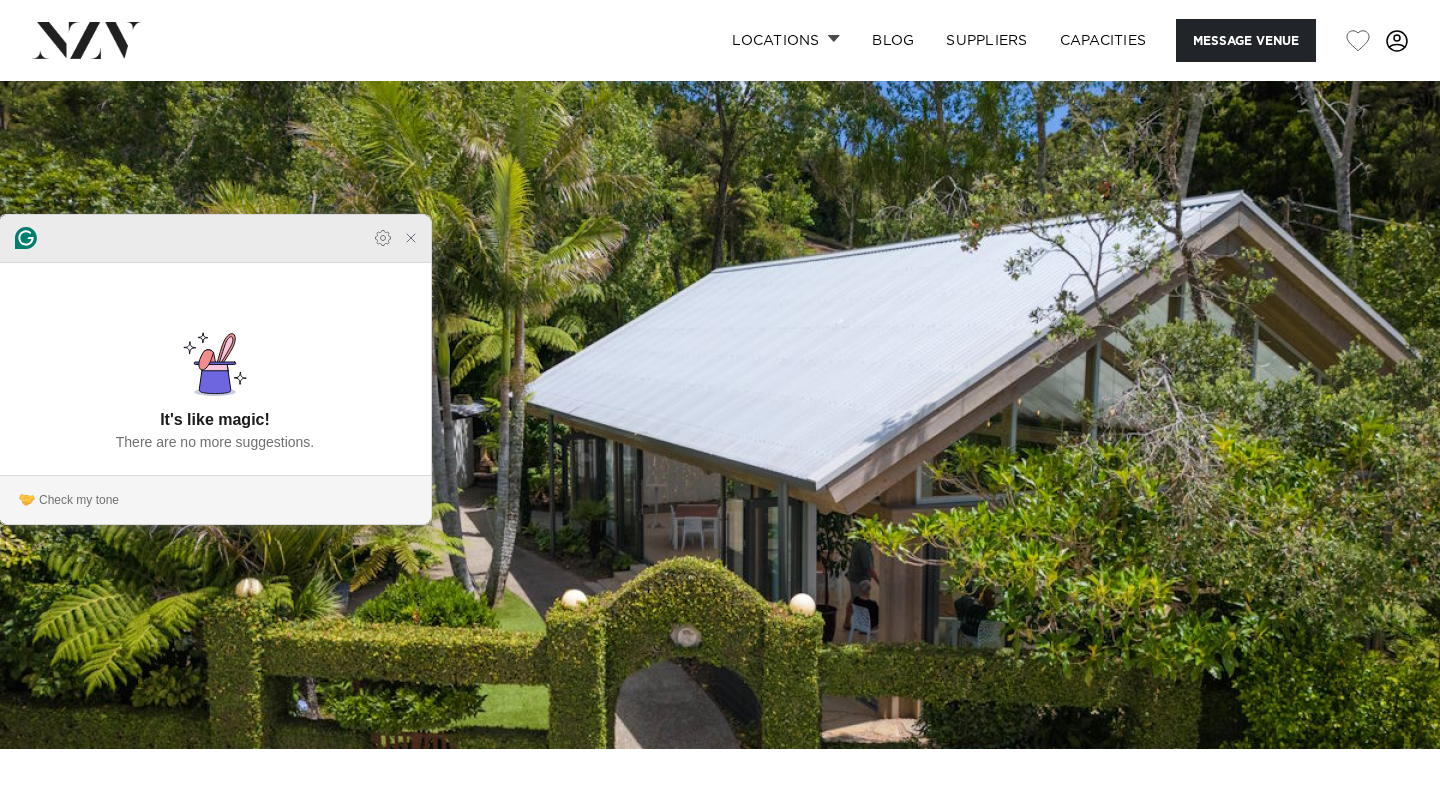 click 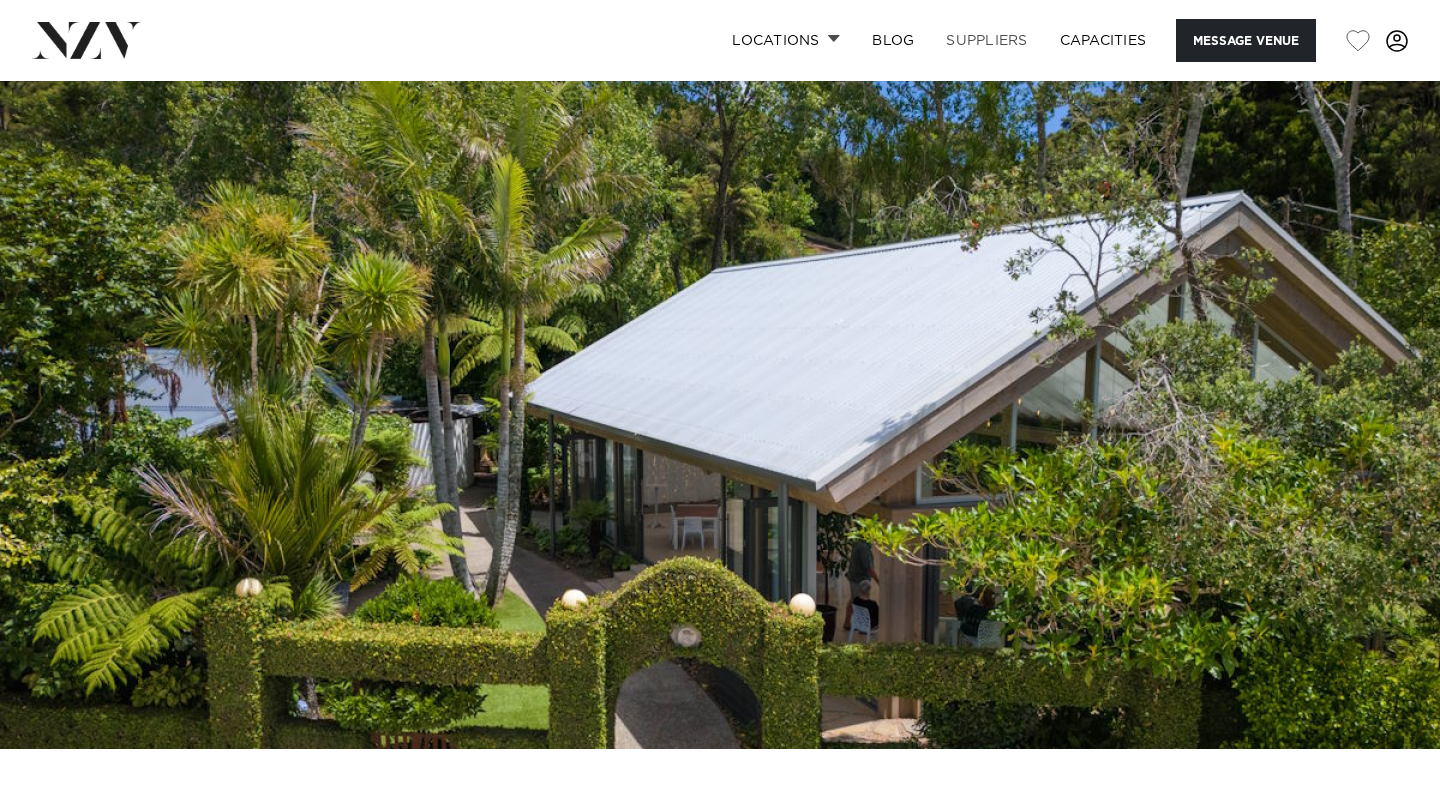 click on "SUPPLIERS" at bounding box center (986, 40) 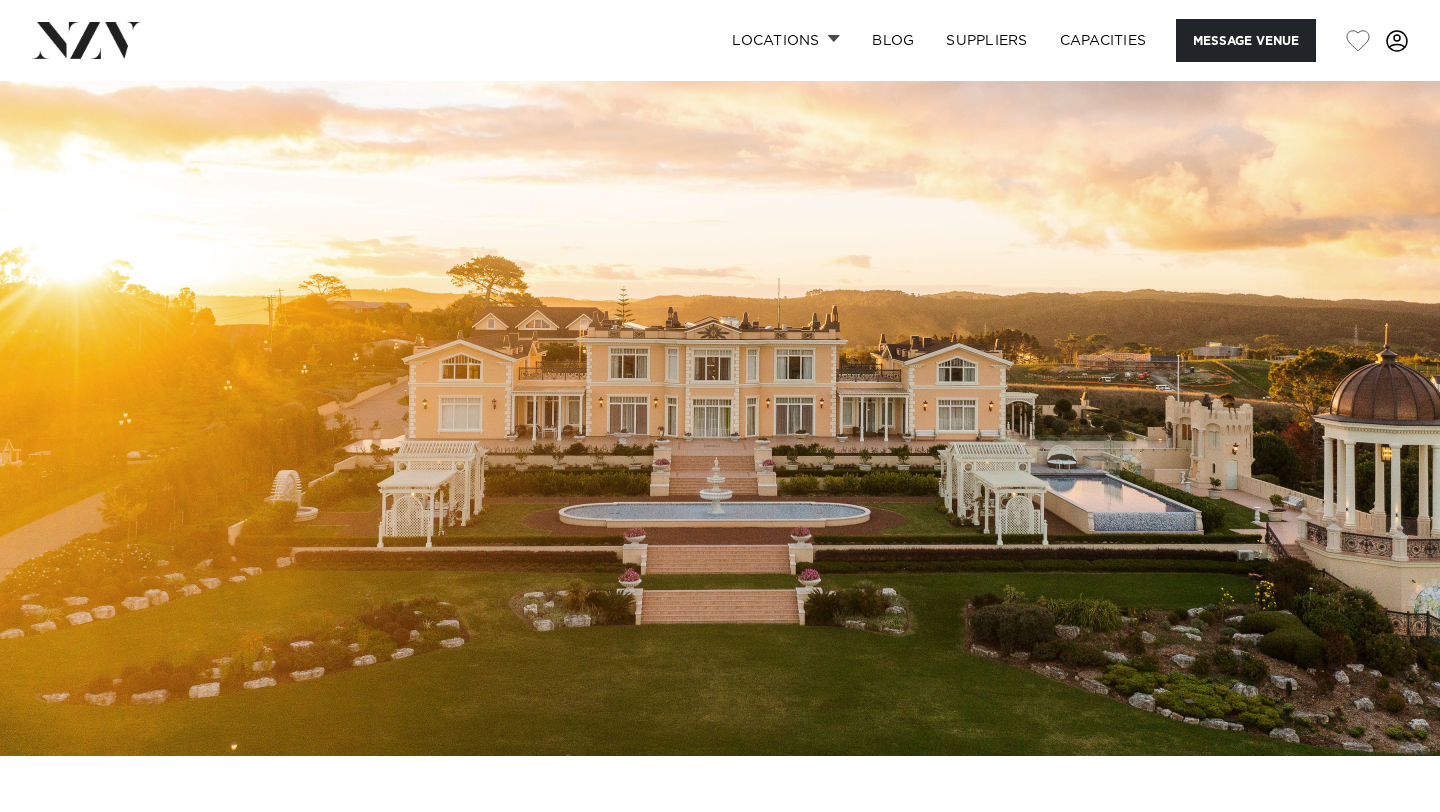 scroll, scrollTop: 0, scrollLeft: 0, axis: both 